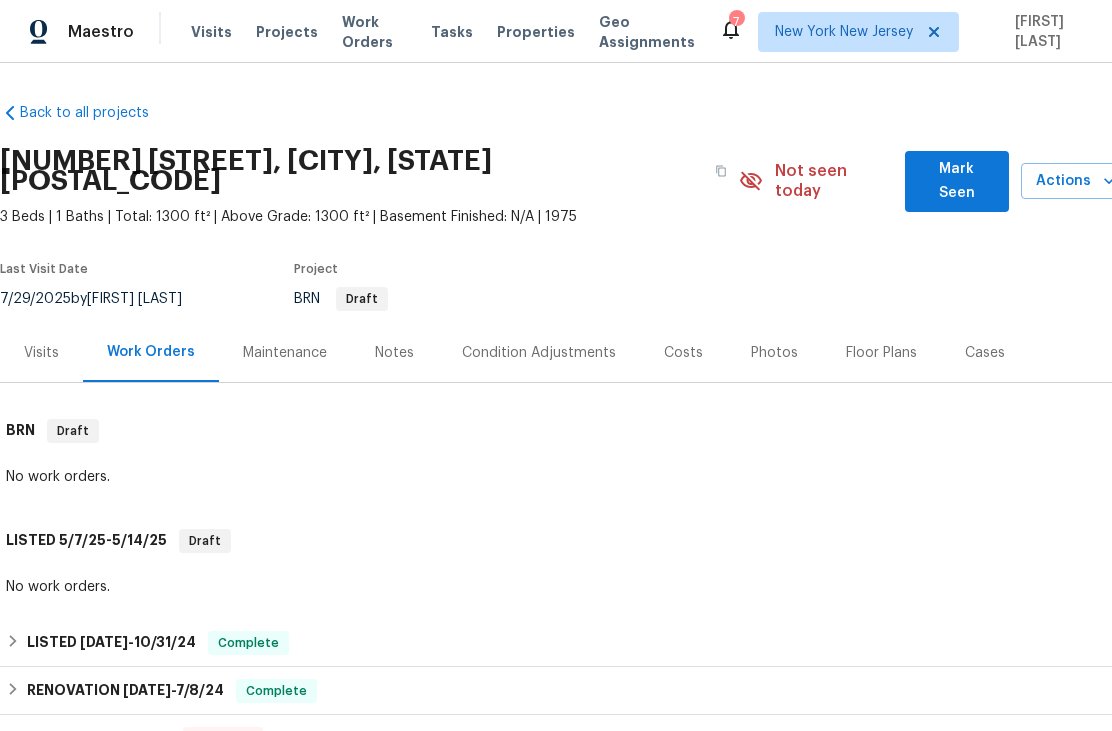 scroll, scrollTop: 0, scrollLeft: 0, axis: both 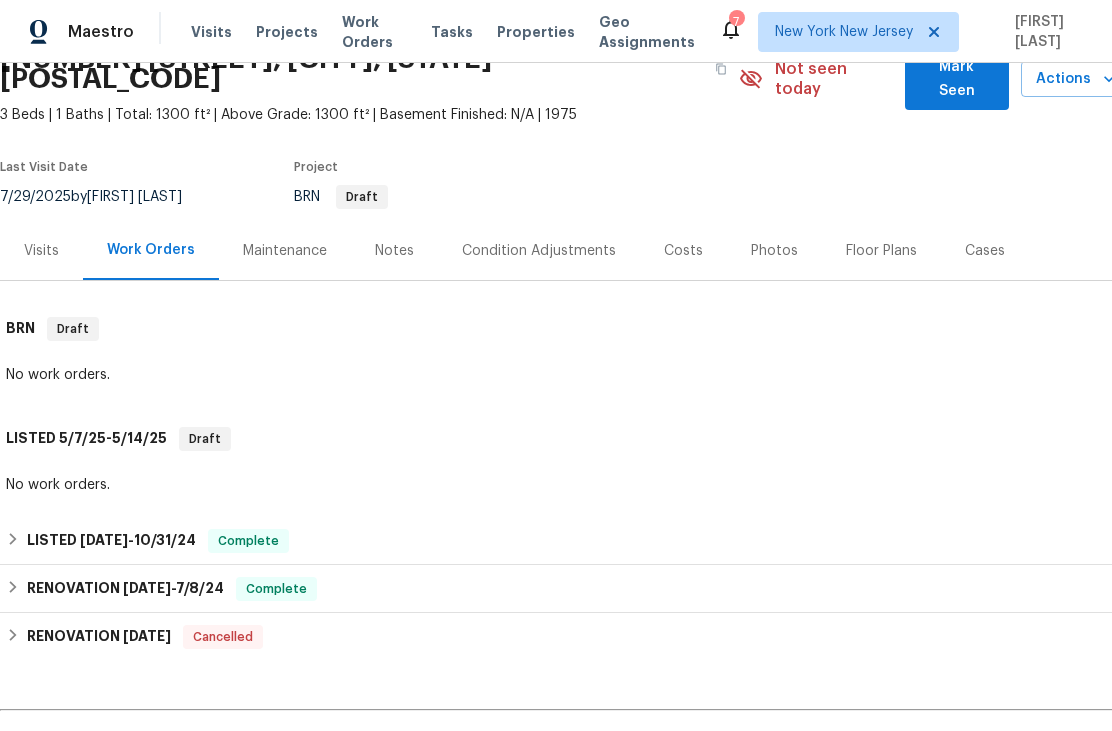 click on "Notes" at bounding box center (394, 251) 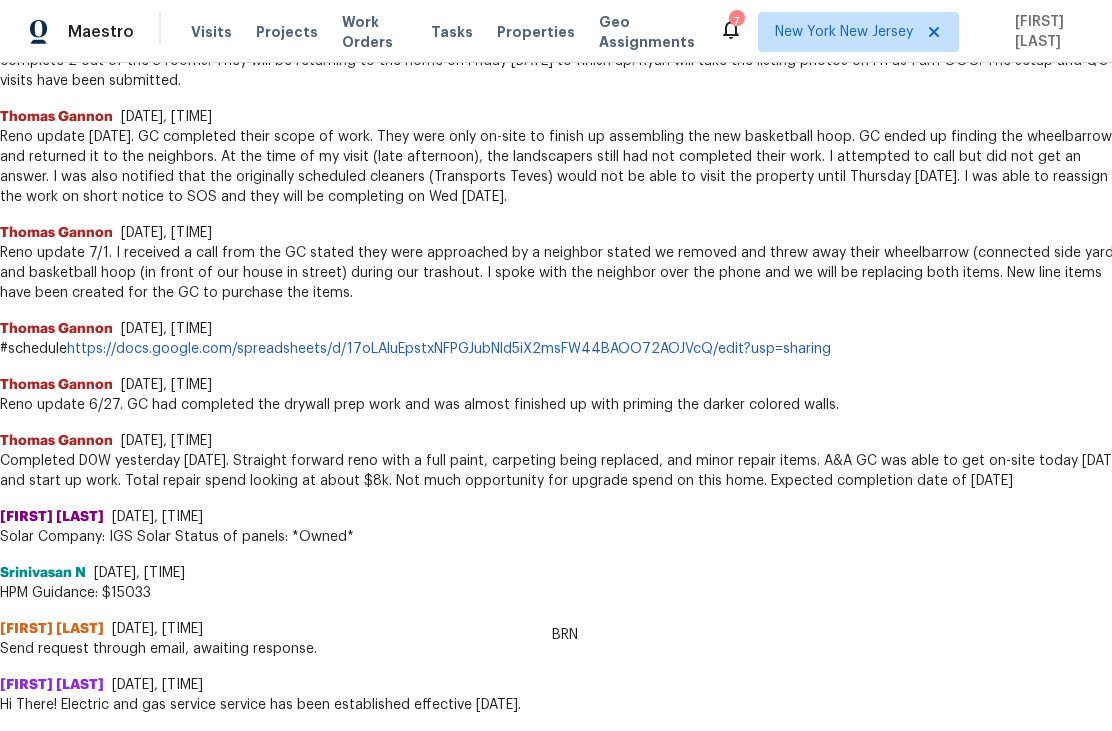 scroll, scrollTop: 2258, scrollLeft: 0, axis: vertical 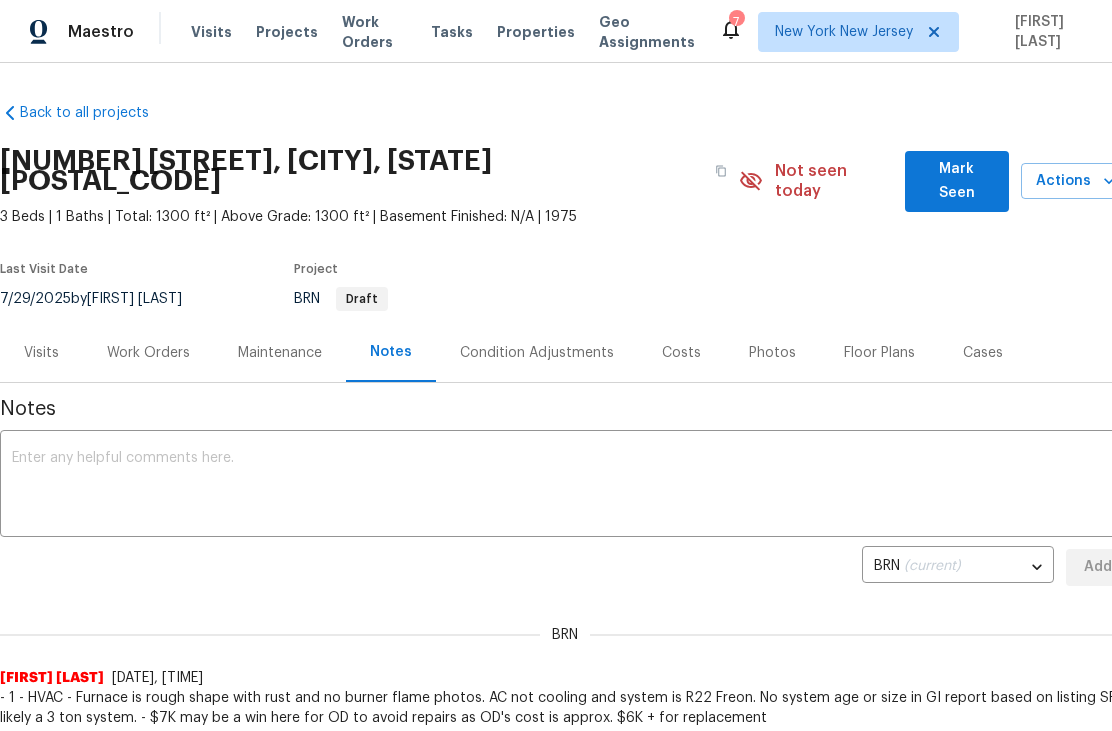 click on "Work Orders" at bounding box center [148, 353] 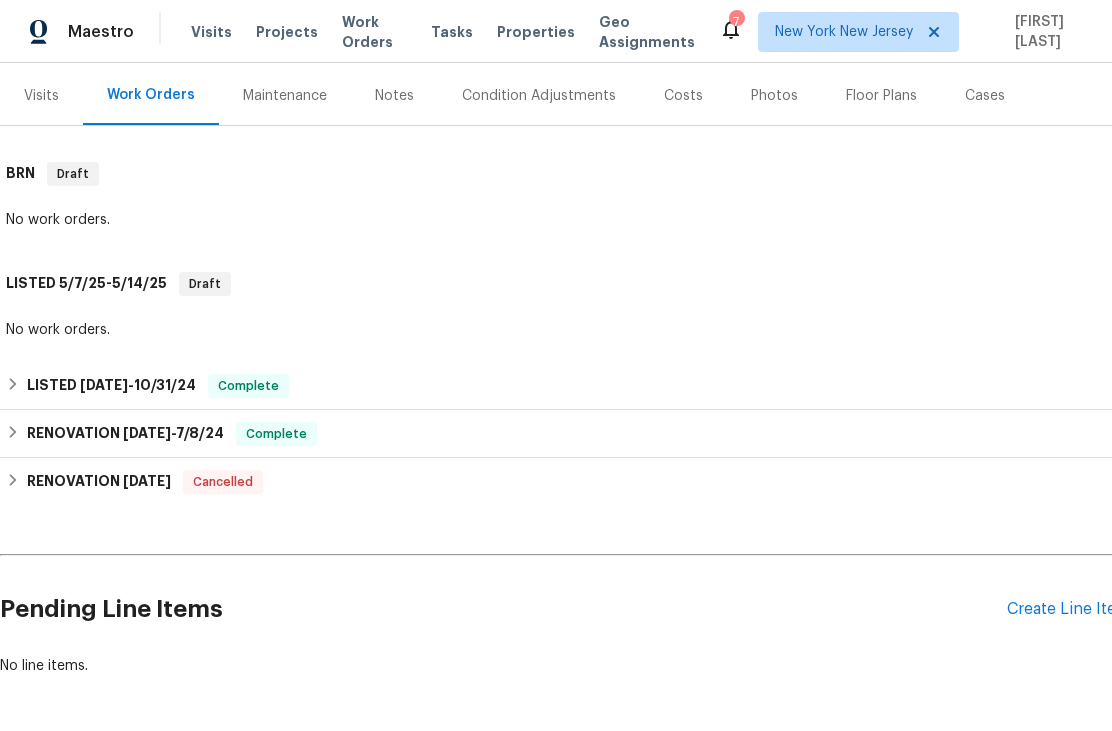 scroll, scrollTop: 253, scrollLeft: 0, axis: vertical 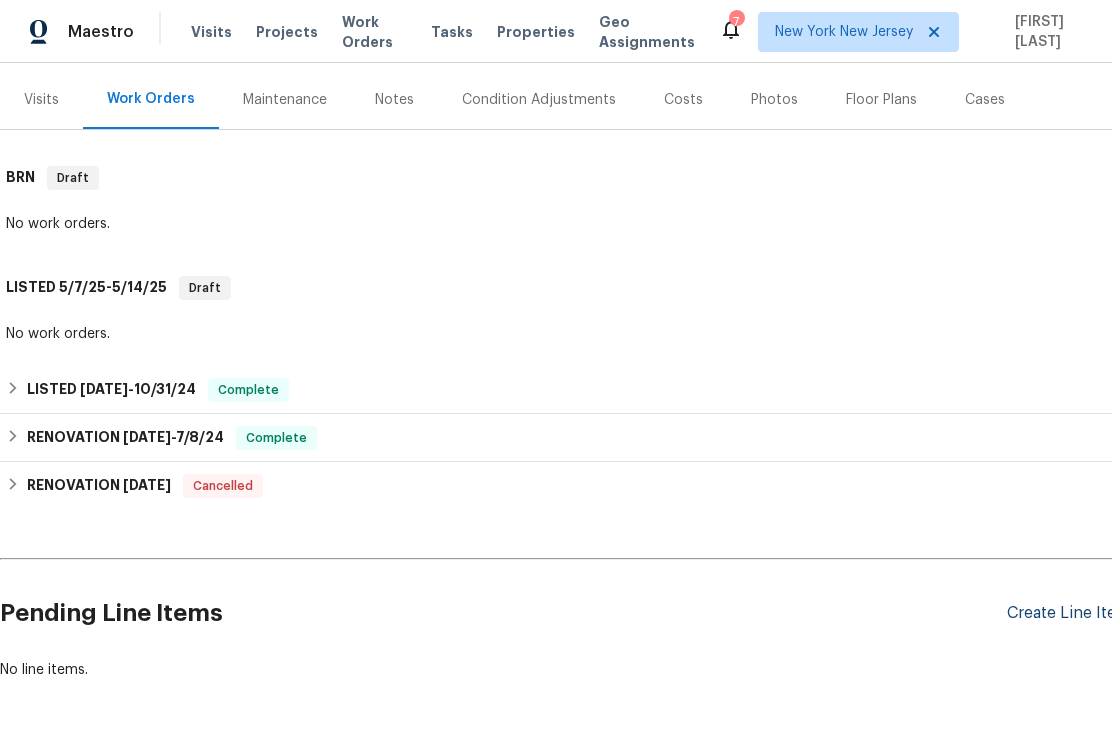 click on "Create Line Item" at bounding box center [1068, 613] 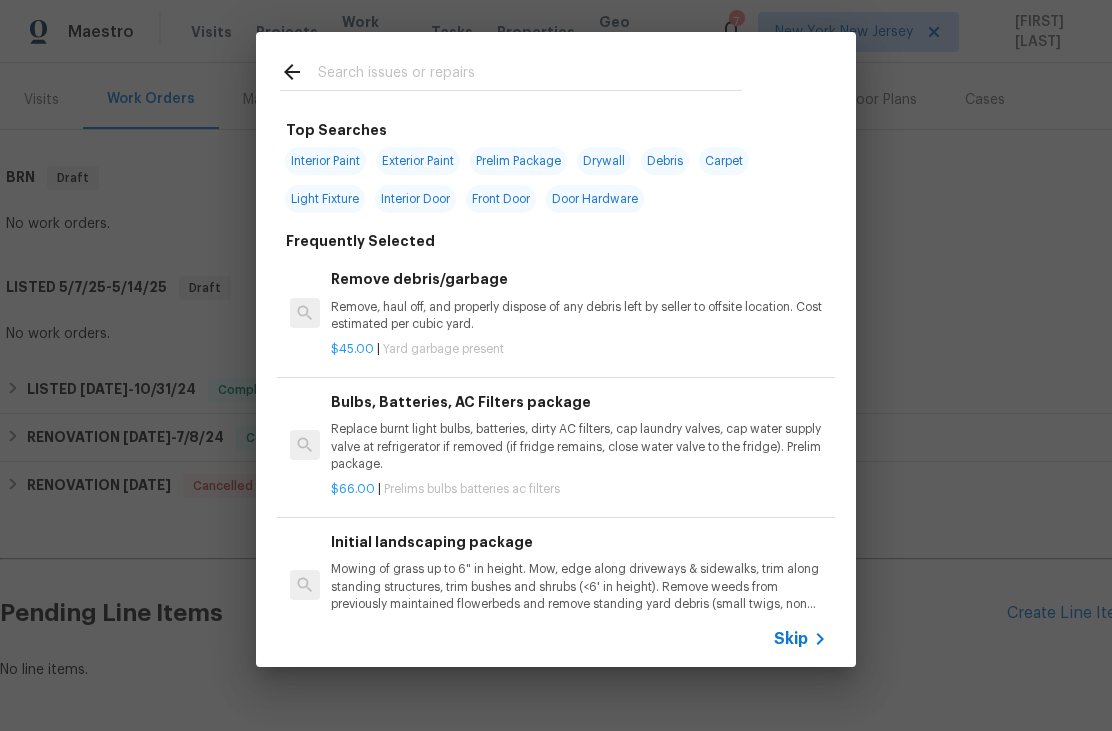 click at bounding box center [530, 75] 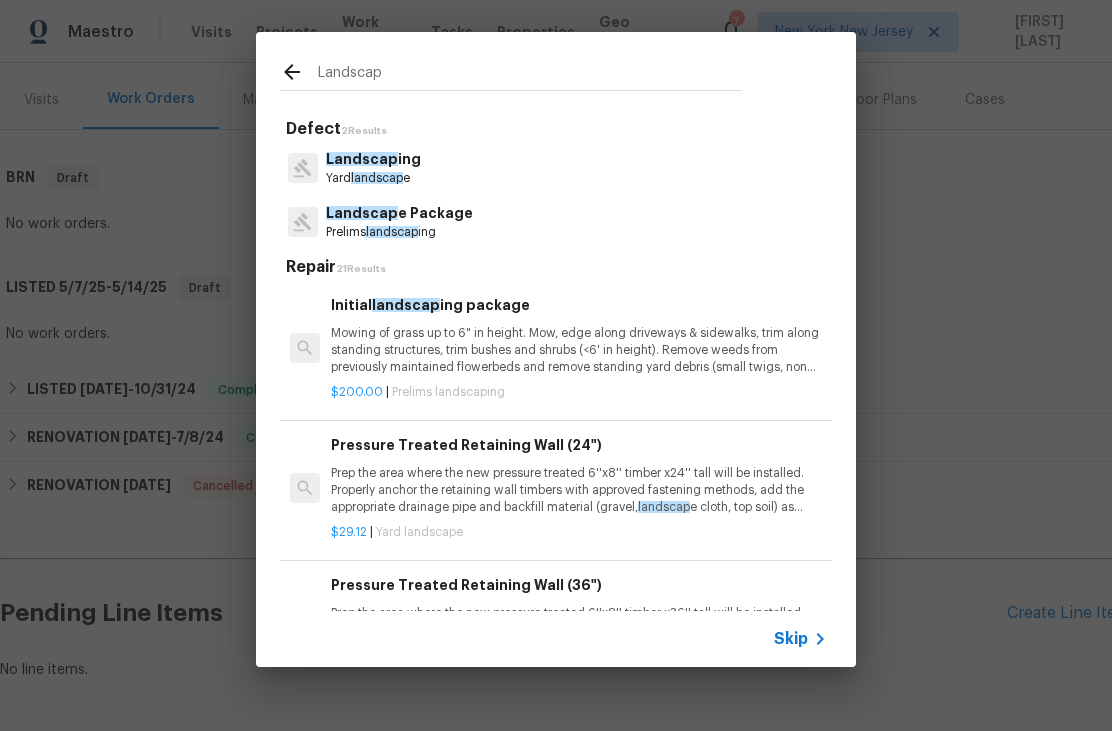 type on "Landscap" 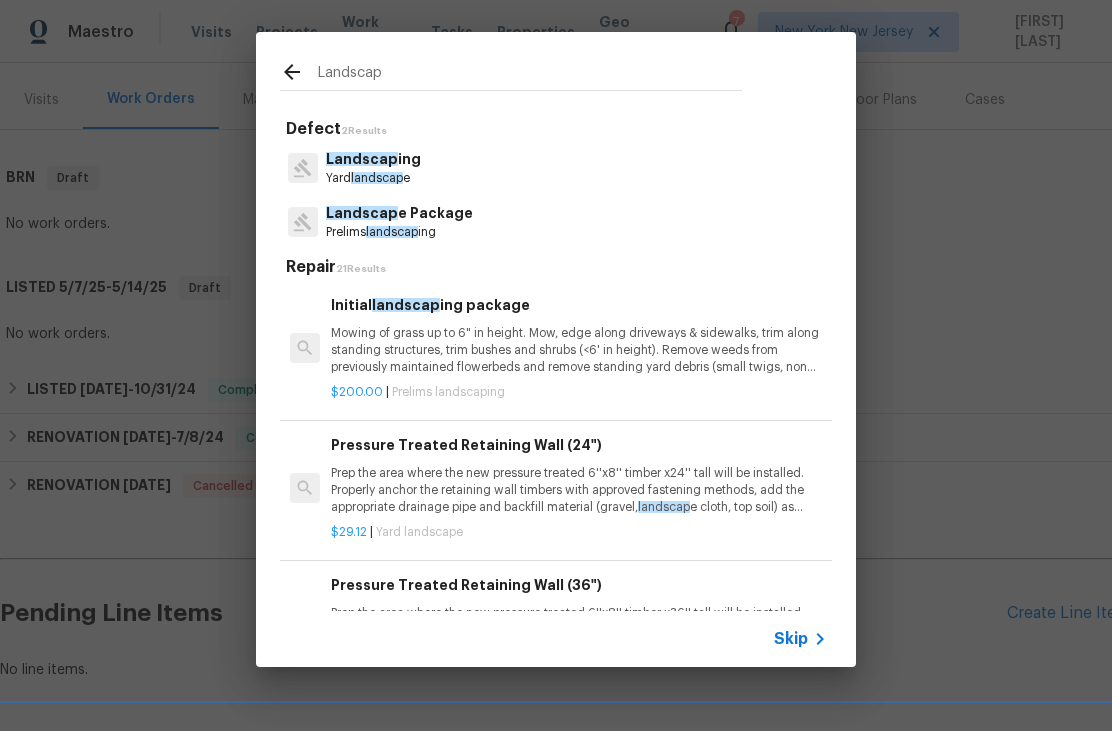 click on "Landscap ing Yard  landscap e" at bounding box center [556, 168] 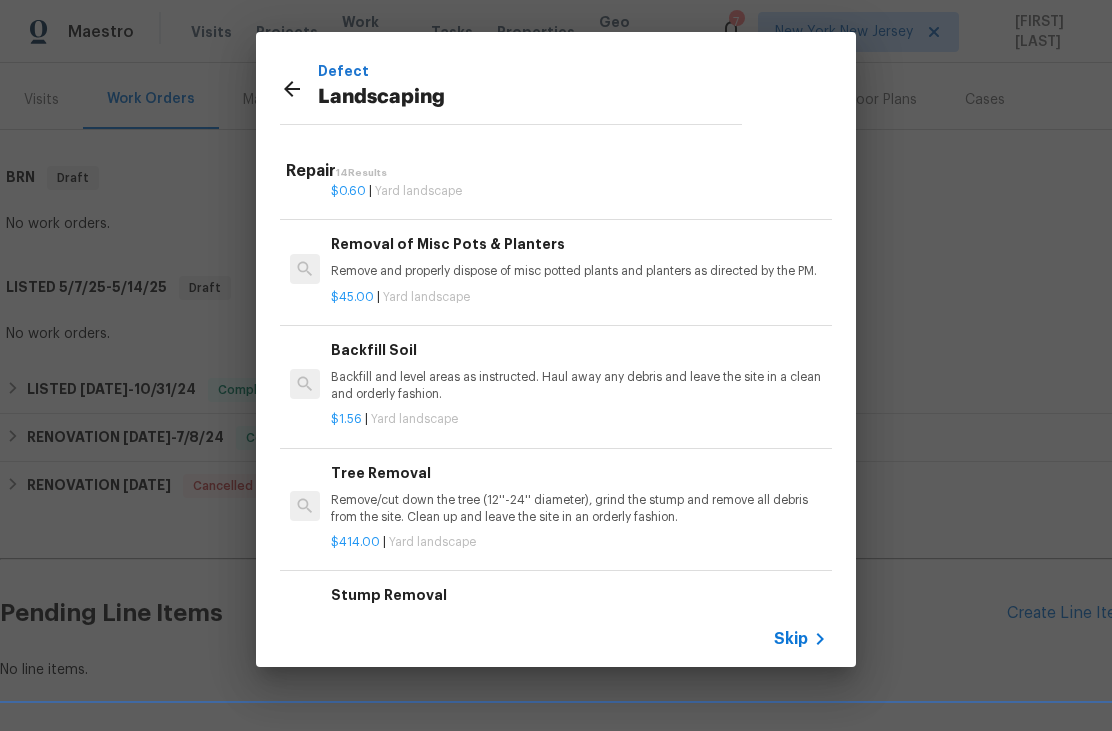 scroll, scrollTop: 1262, scrollLeft: 0, axis: vertical 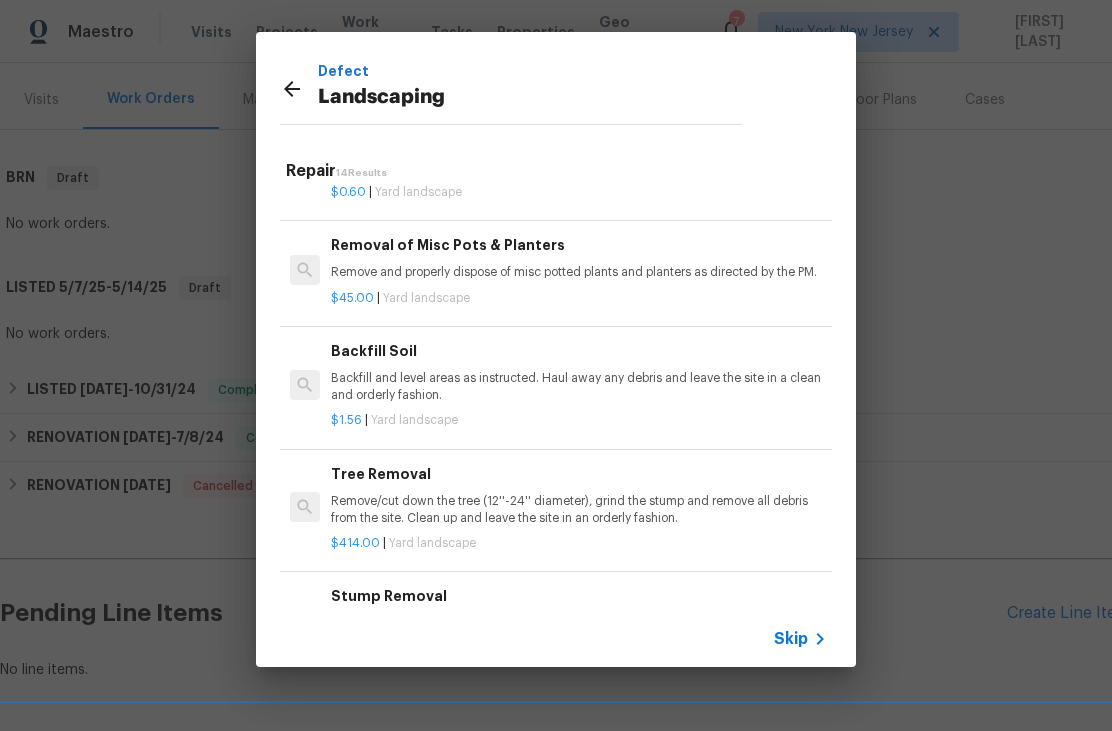 click 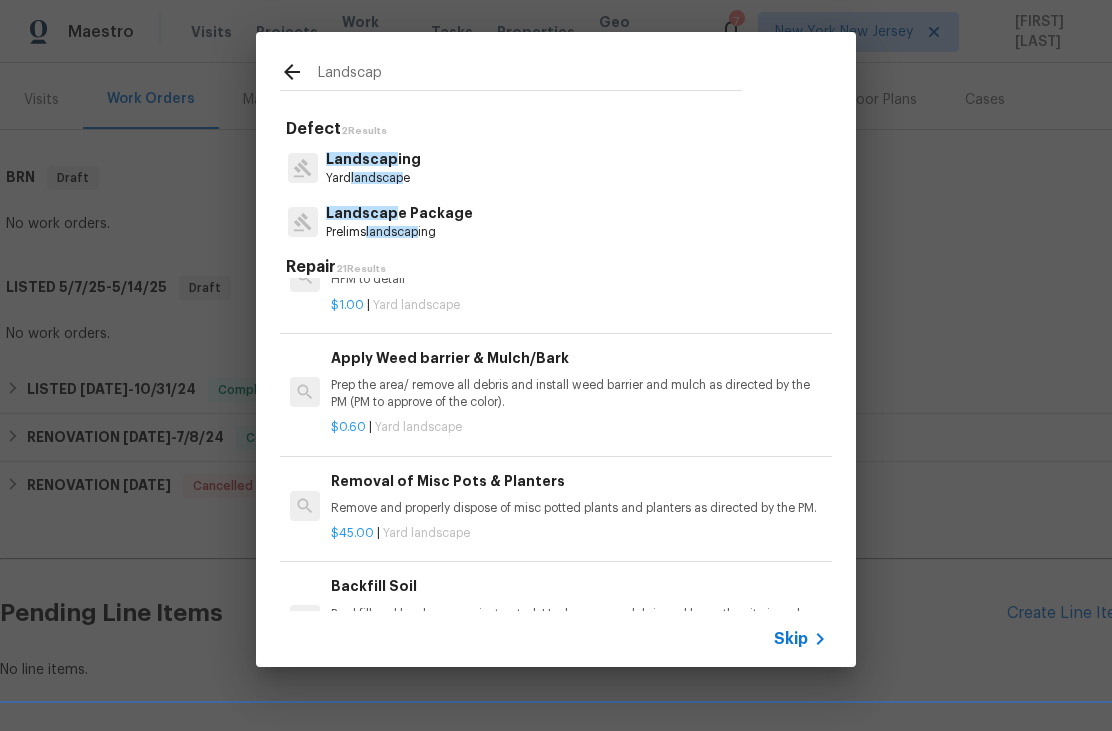 click on "Landscap e Package Prelims  landscap ing" at bounding box center [556, 222] 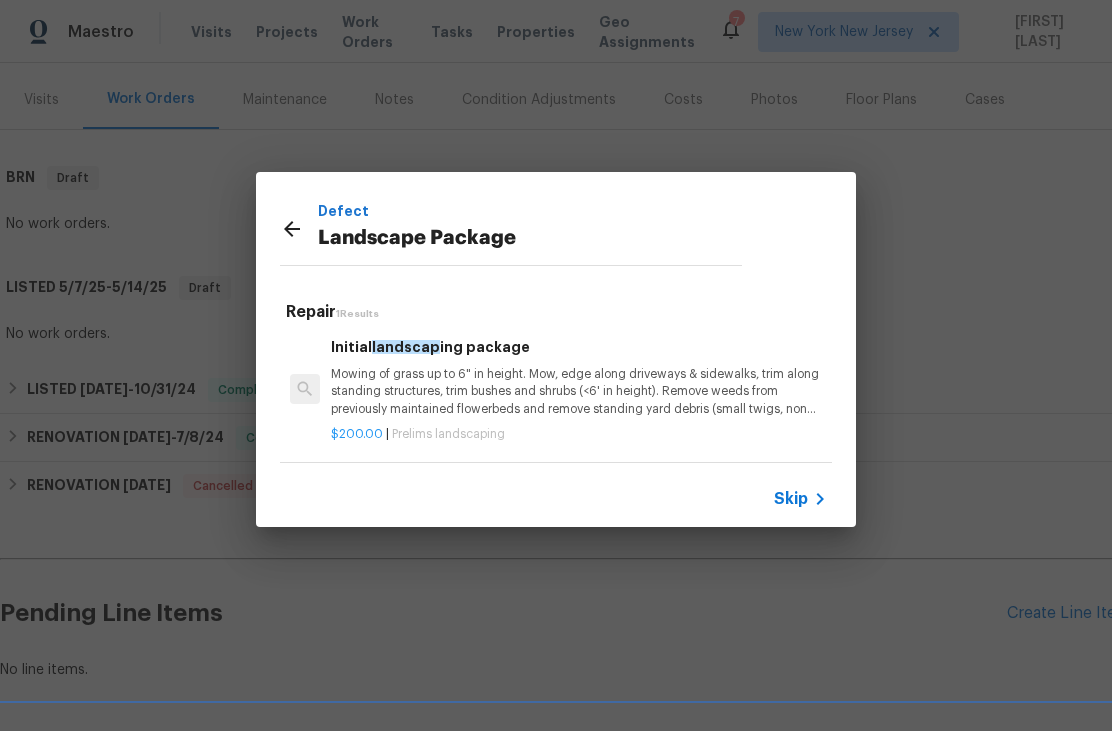 scroll, scrollTop: 3, scrollLeft: 0, axis: vertical 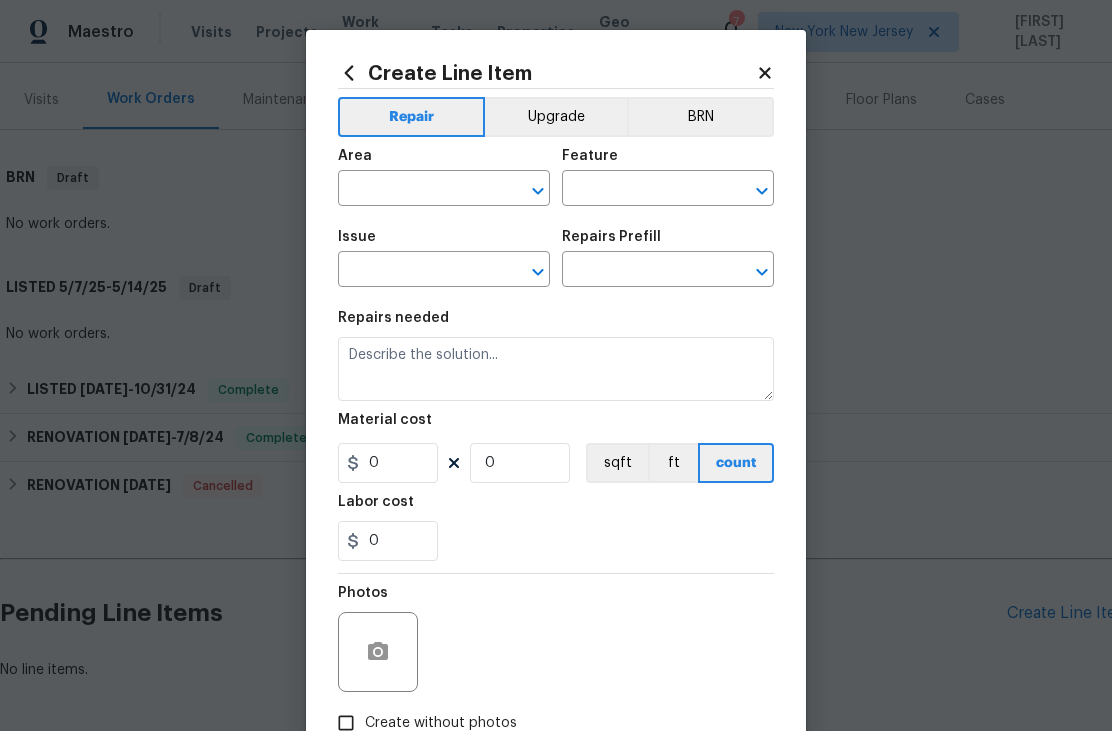 type on "Home Readiness Packages" 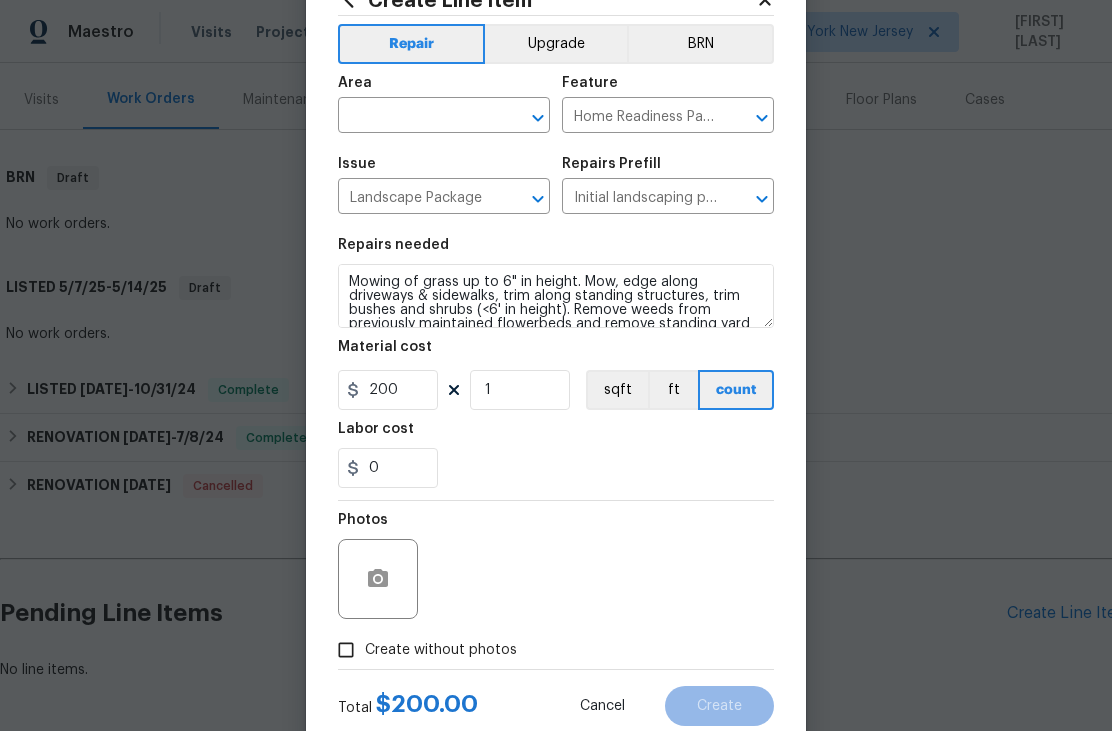 scroll, scrollTop: 70, scrollLeft: 0, axis: vertical 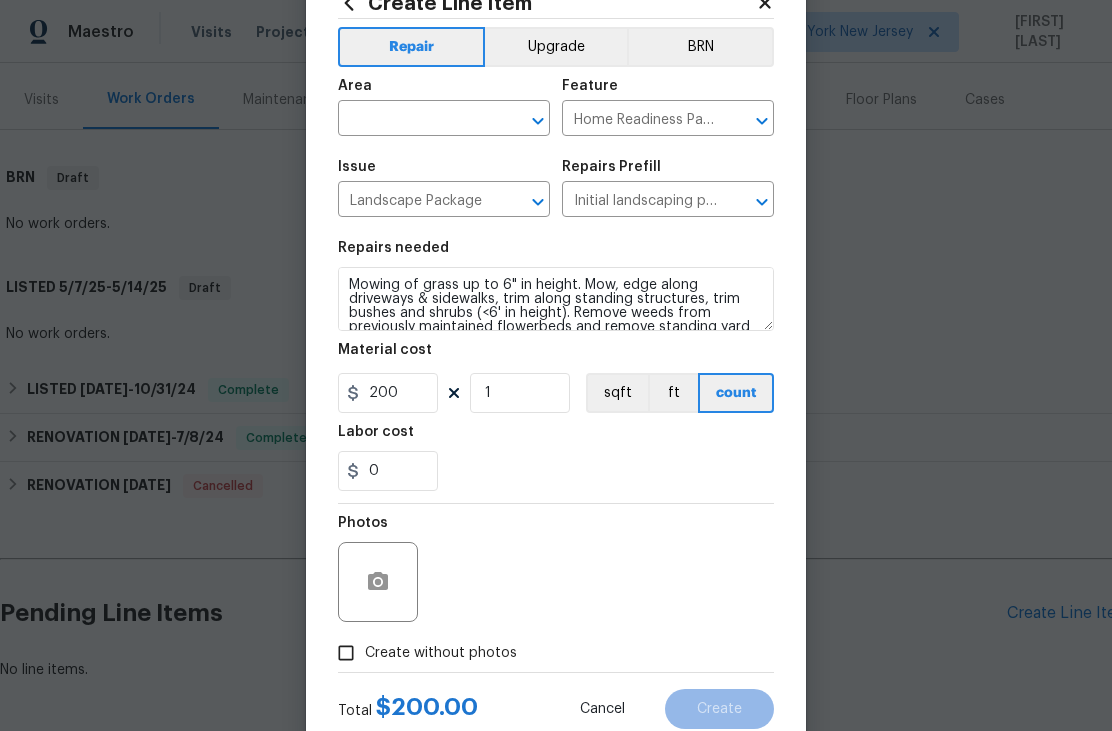 click on "Create without photos" at bounding box center [422, 653] 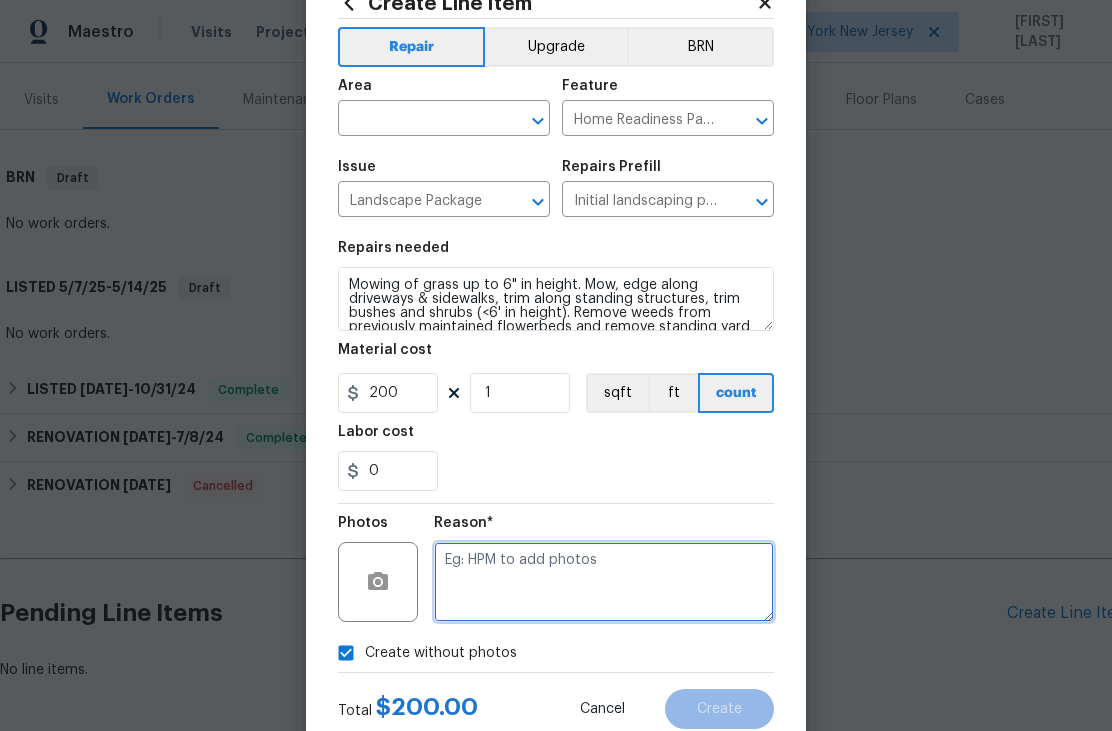 click at bounding box center [604, 582] 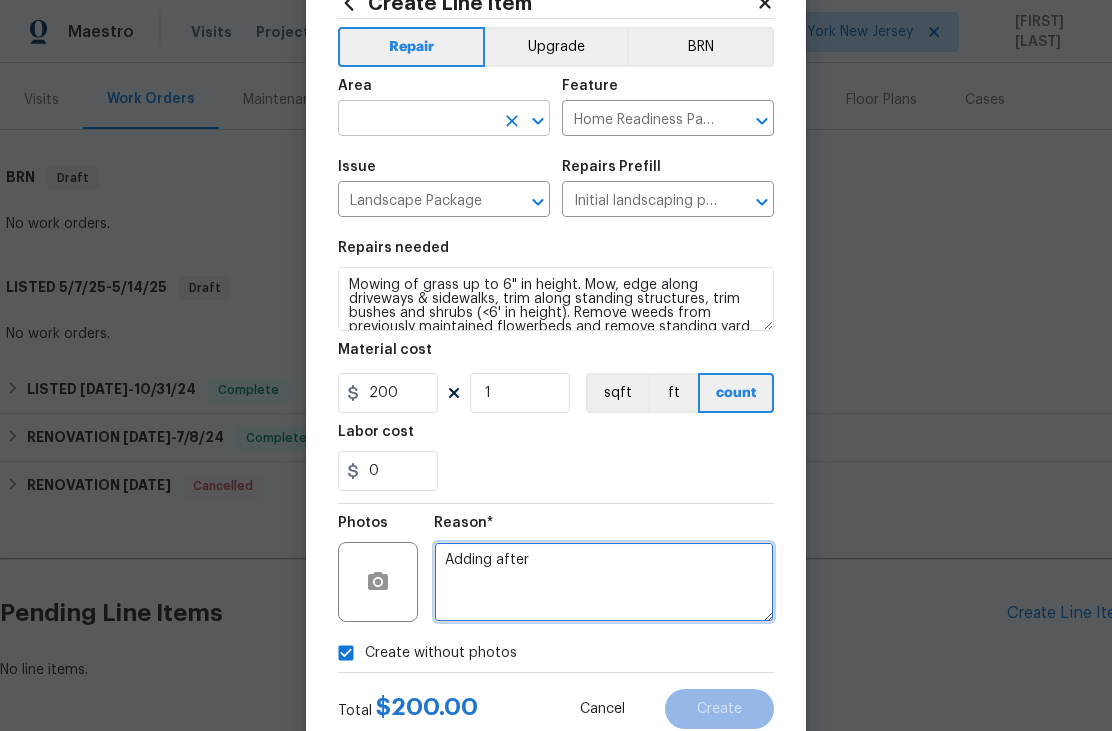 type on "Adding after" 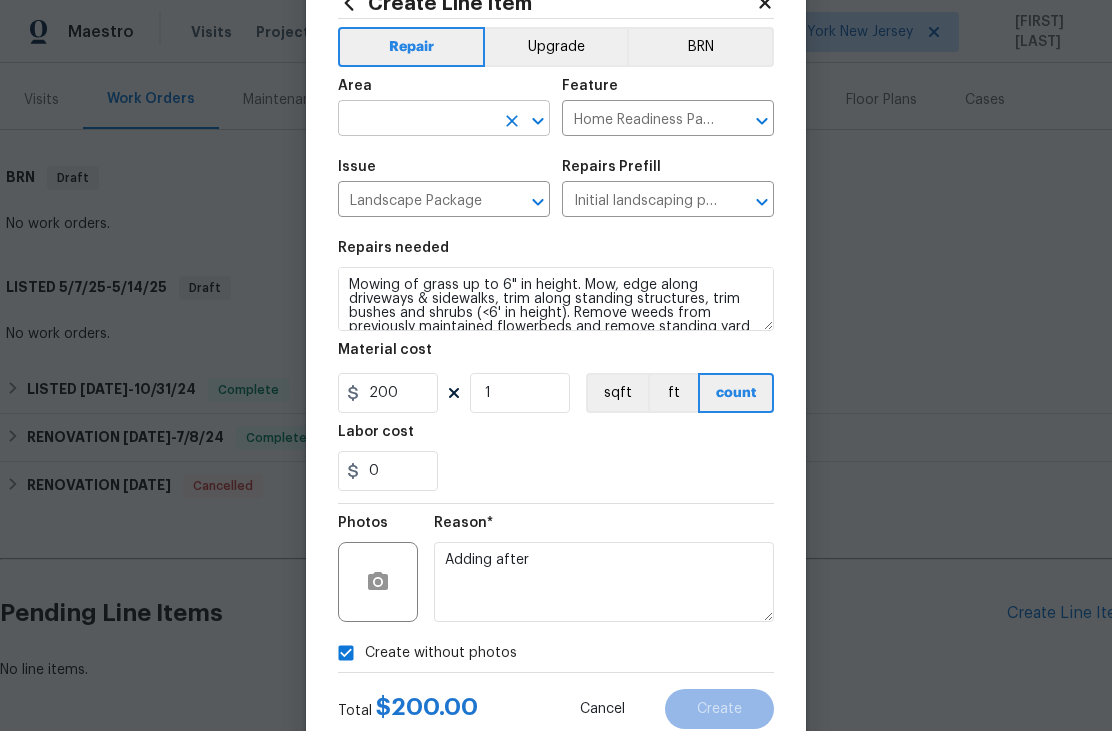 click at bounding box center [416, 120] 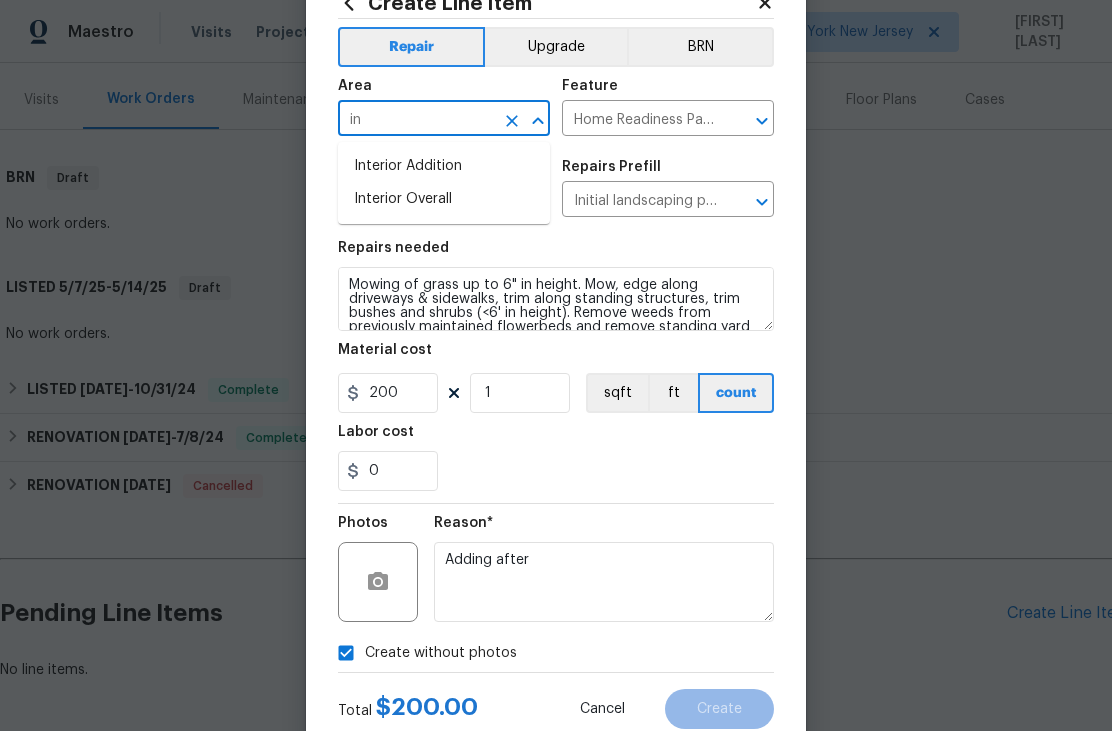 type on "i" 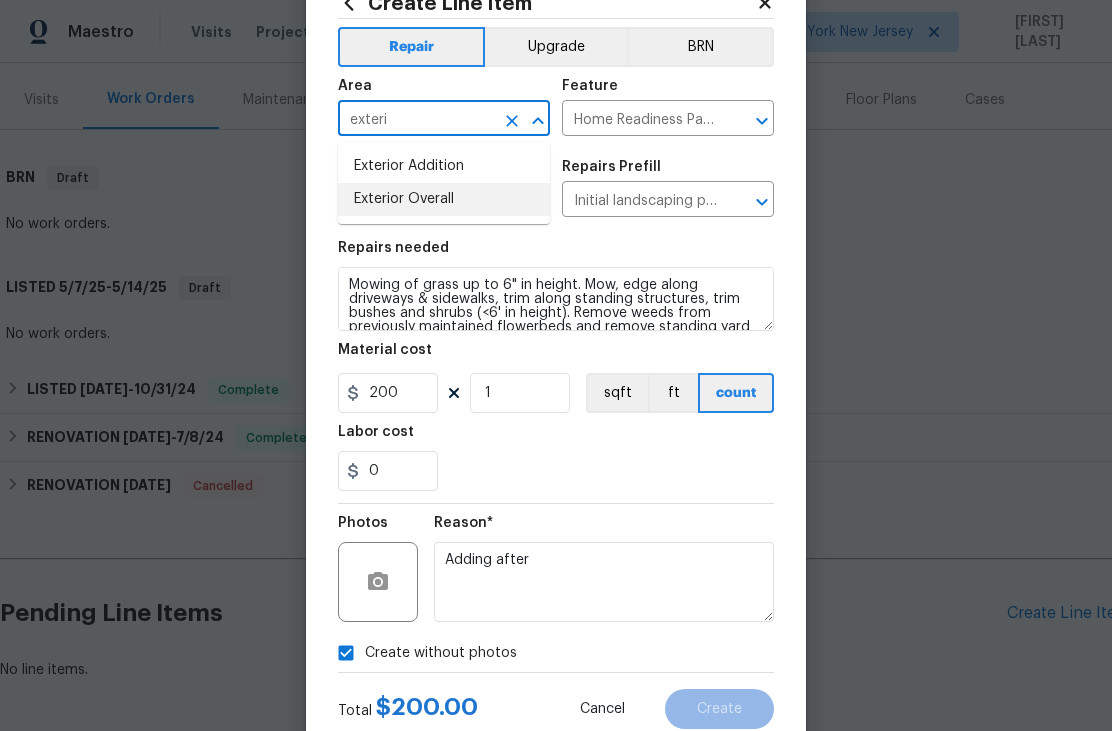 click on "Exterior Overall" at bounding box center (444, 199) 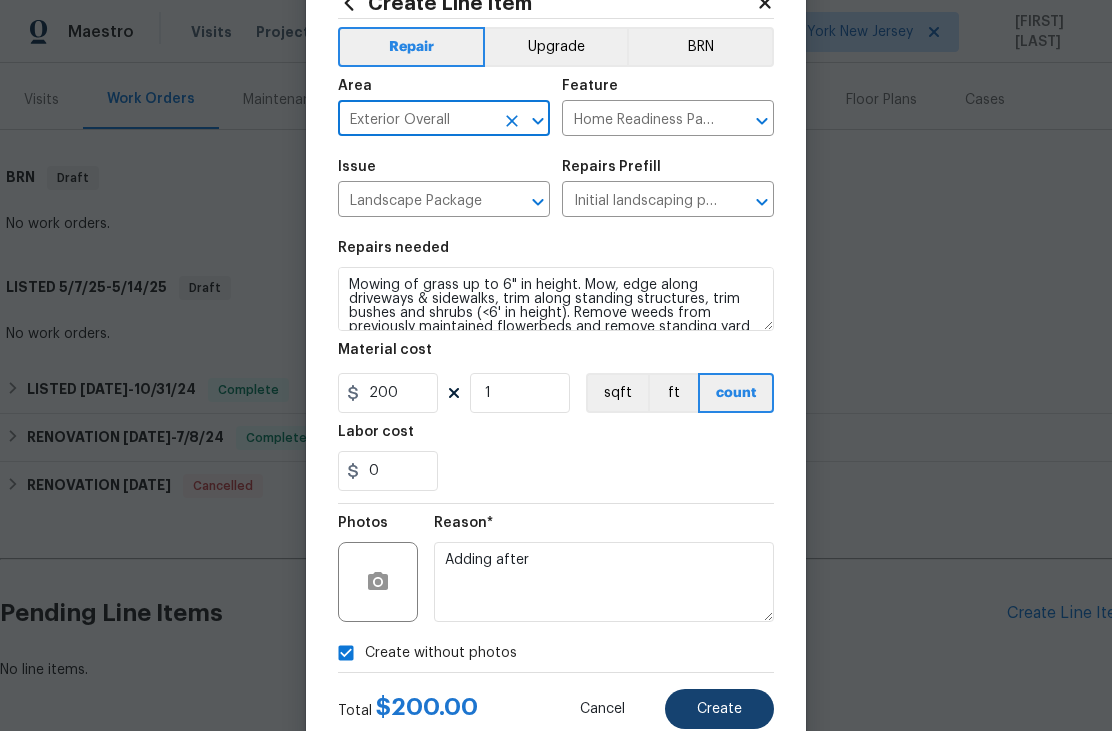 click on "Create" at bounding box center [719, 709] 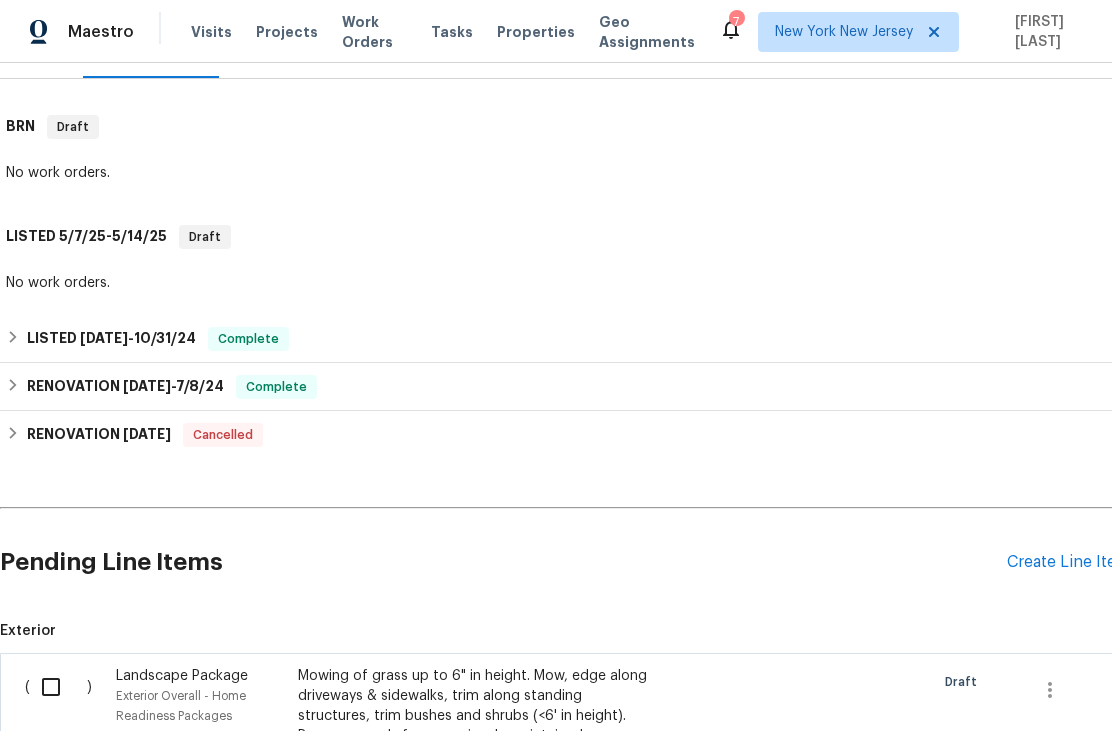 scroll, scrollTop: 297, scrollLeft: 1, axis: both 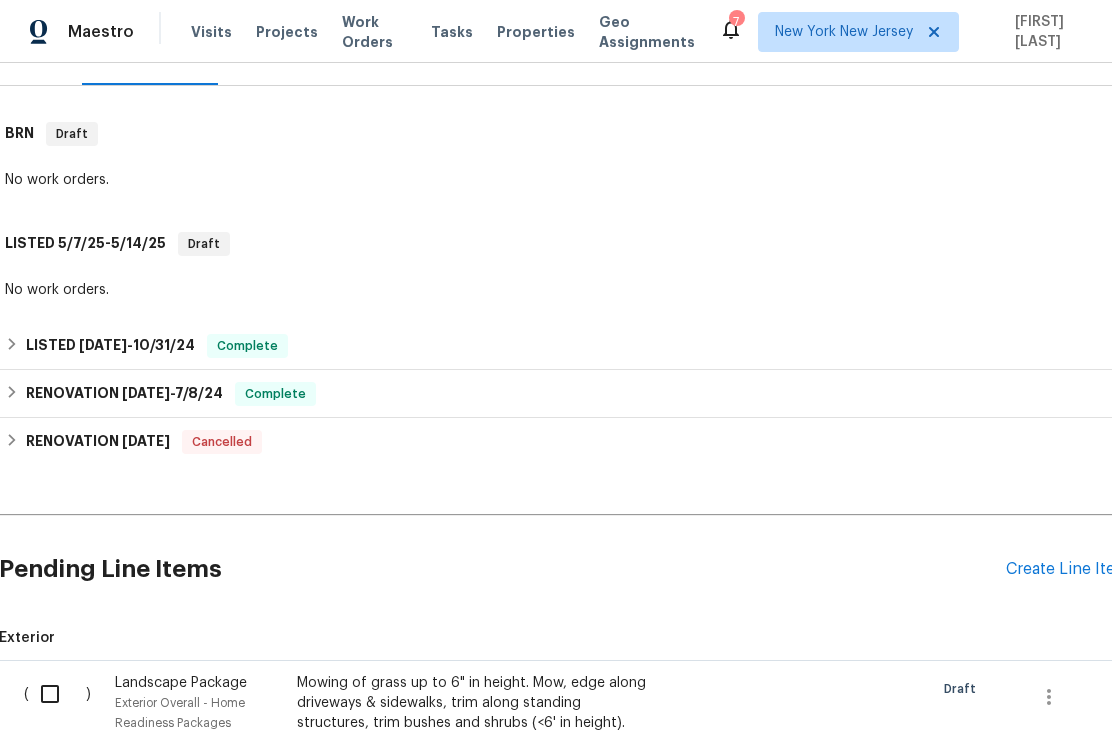 click at bounding box center (57, 694) 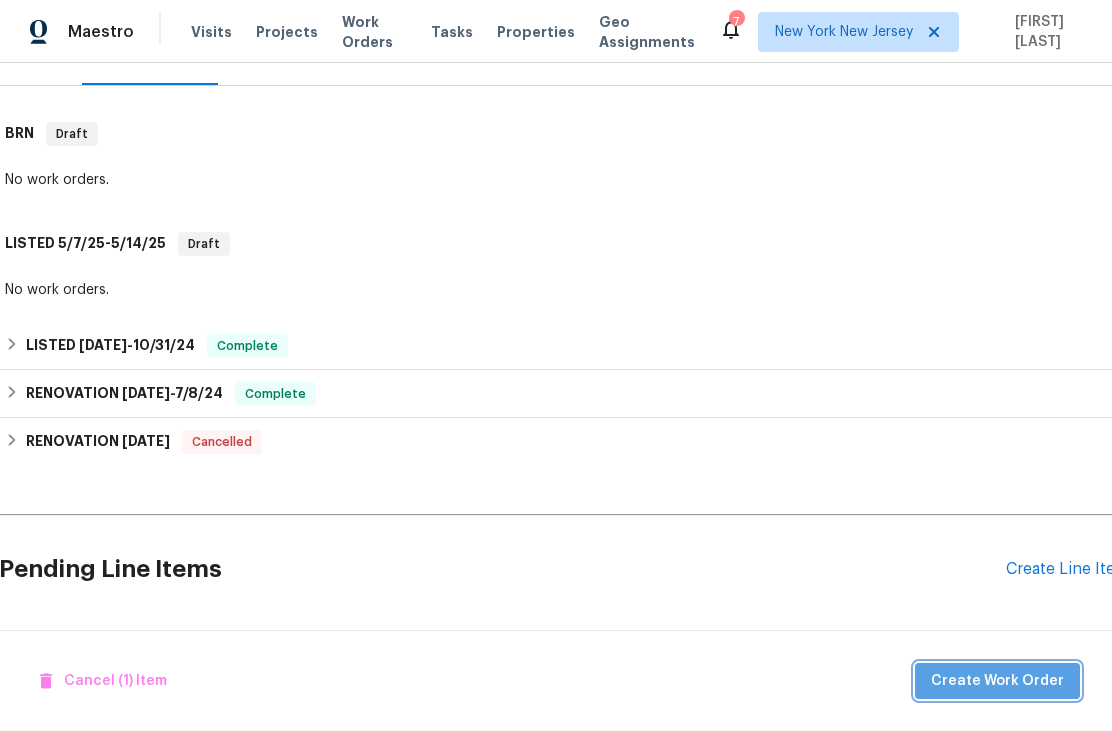click on "Create Work Order" at bounding box center (997, 681) 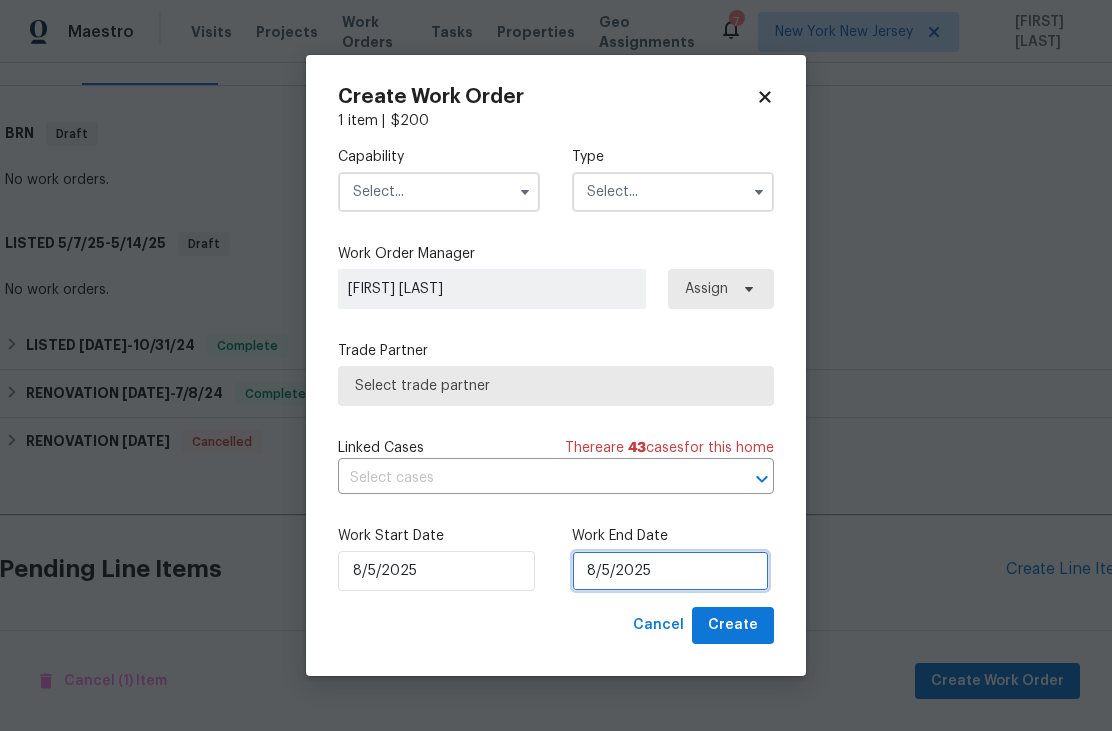 click on "8/5/2025" at bounding box center (670, 571) 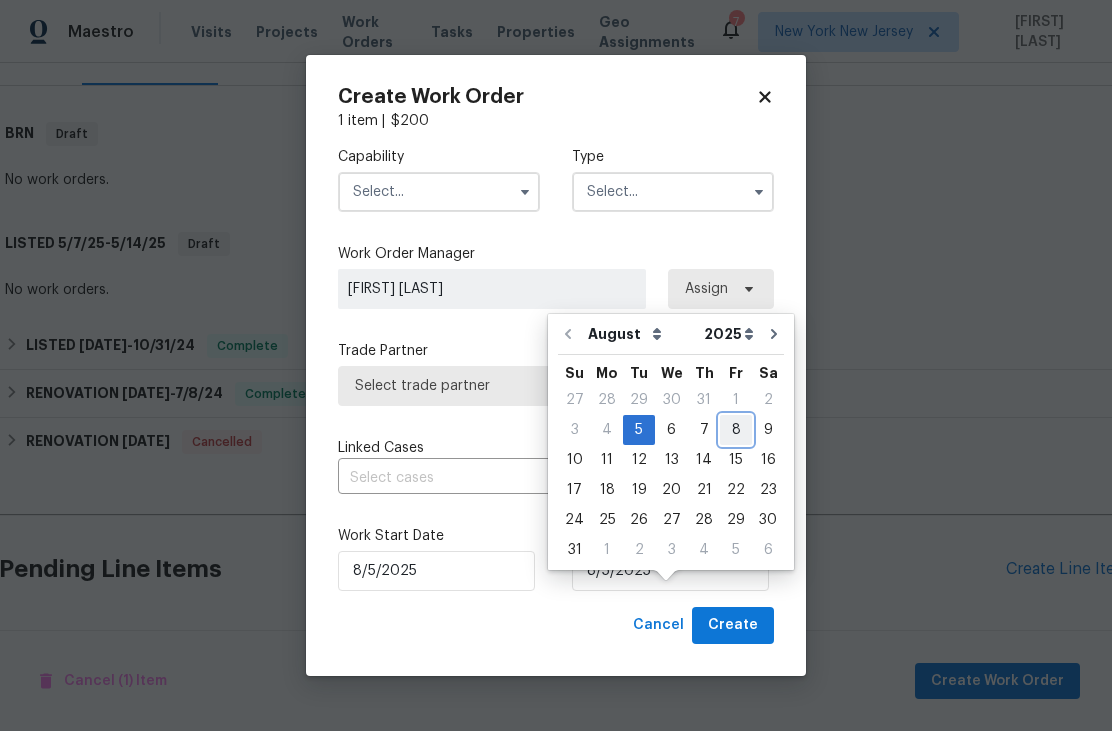 click on "8" at bounding box center (736, 430) 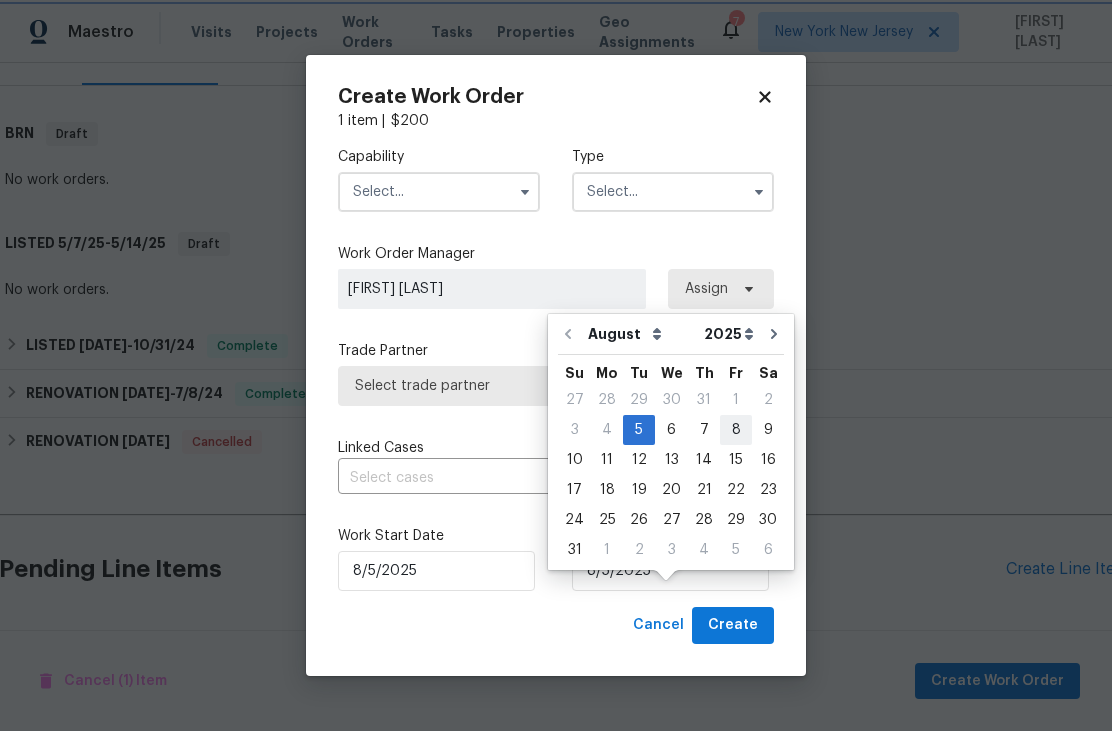 type on "8/8/2025" 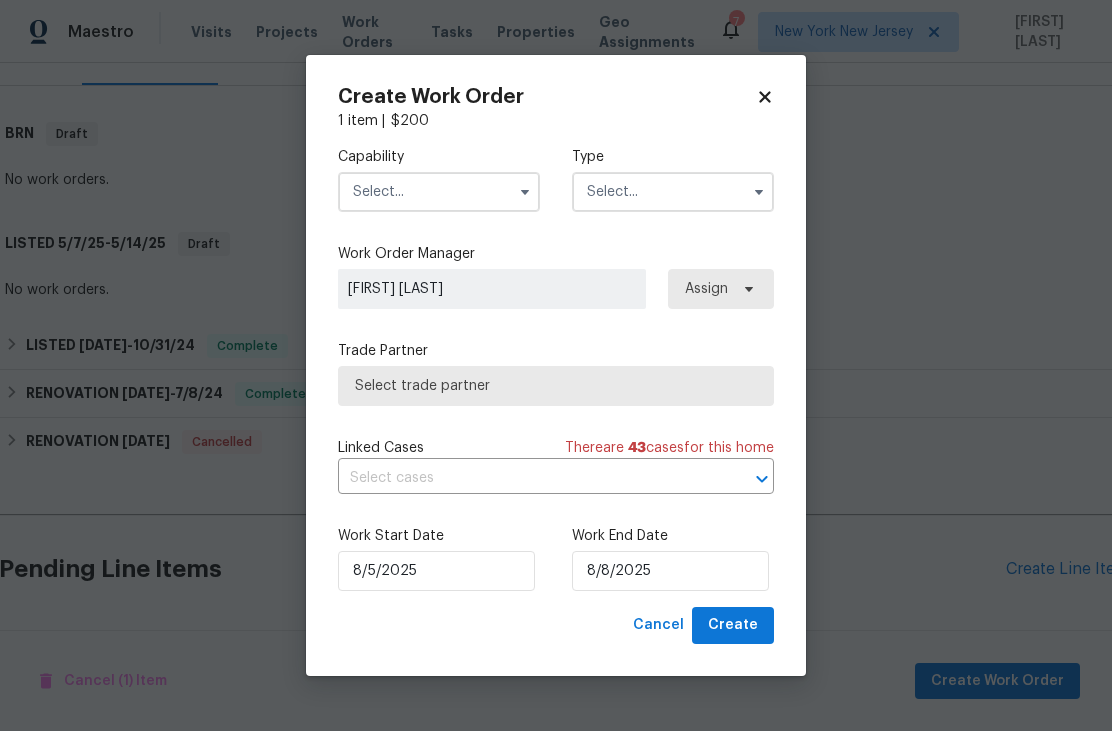 click at bounding box center [439, 192] 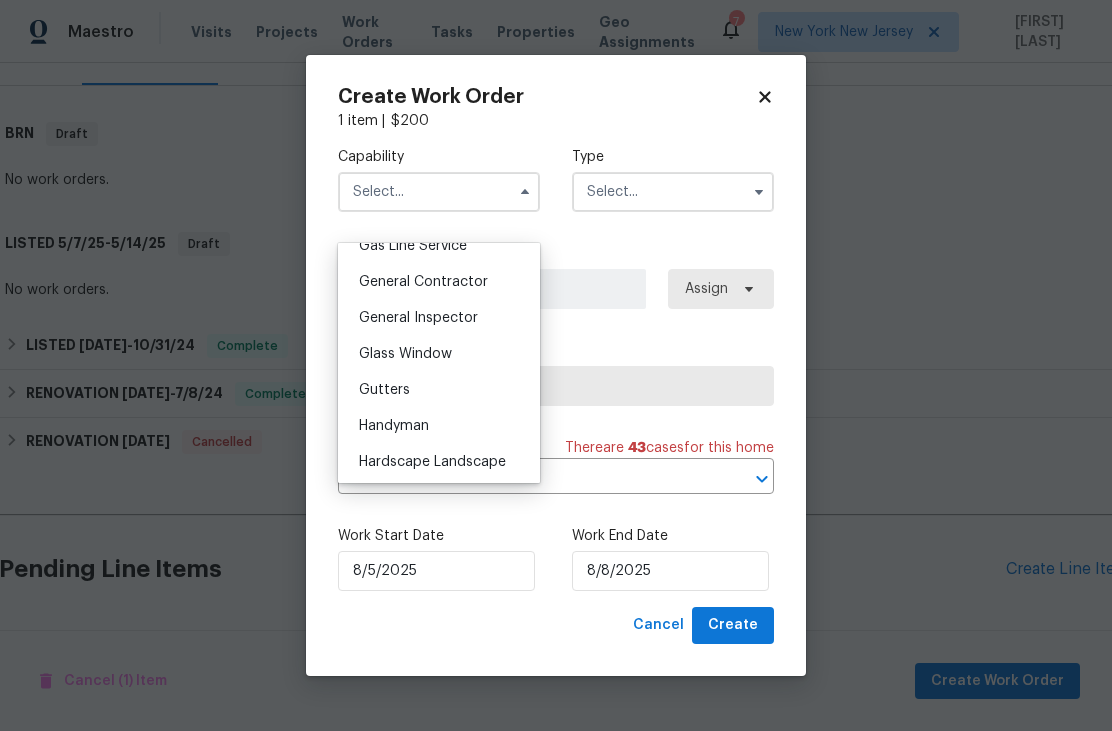 scroll, scrollTop: 910, scrollLeft: 0, axis: vertical 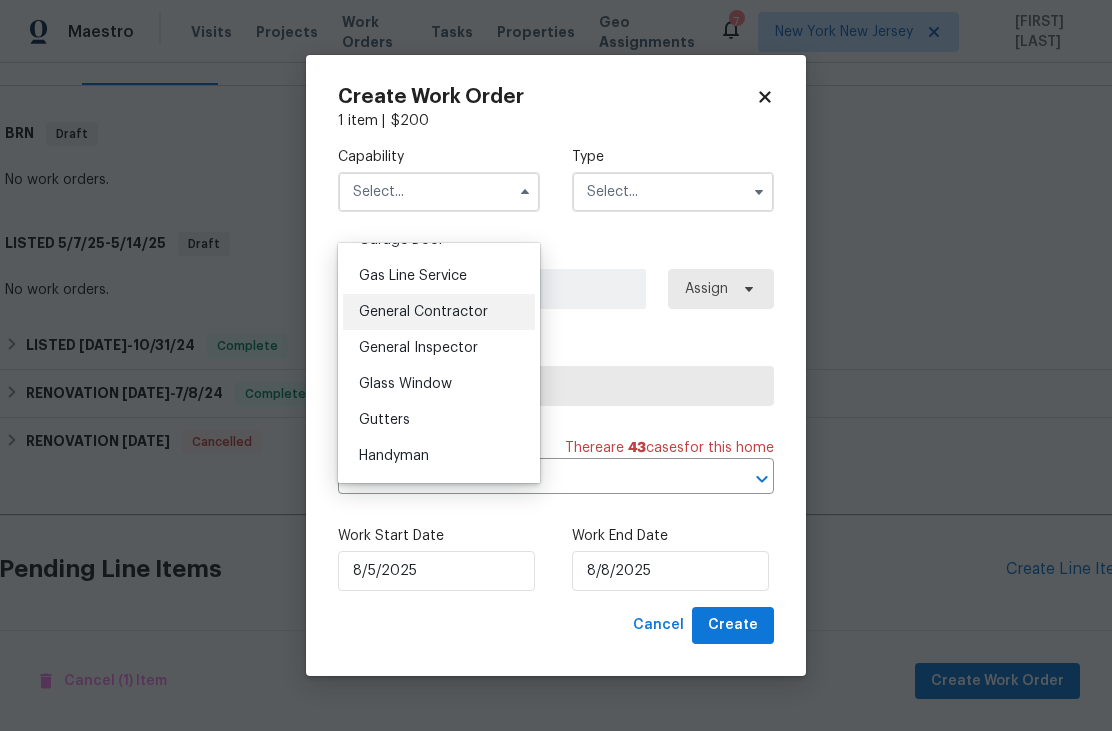 click on "General Contractor" at bounding box center (423, 312) 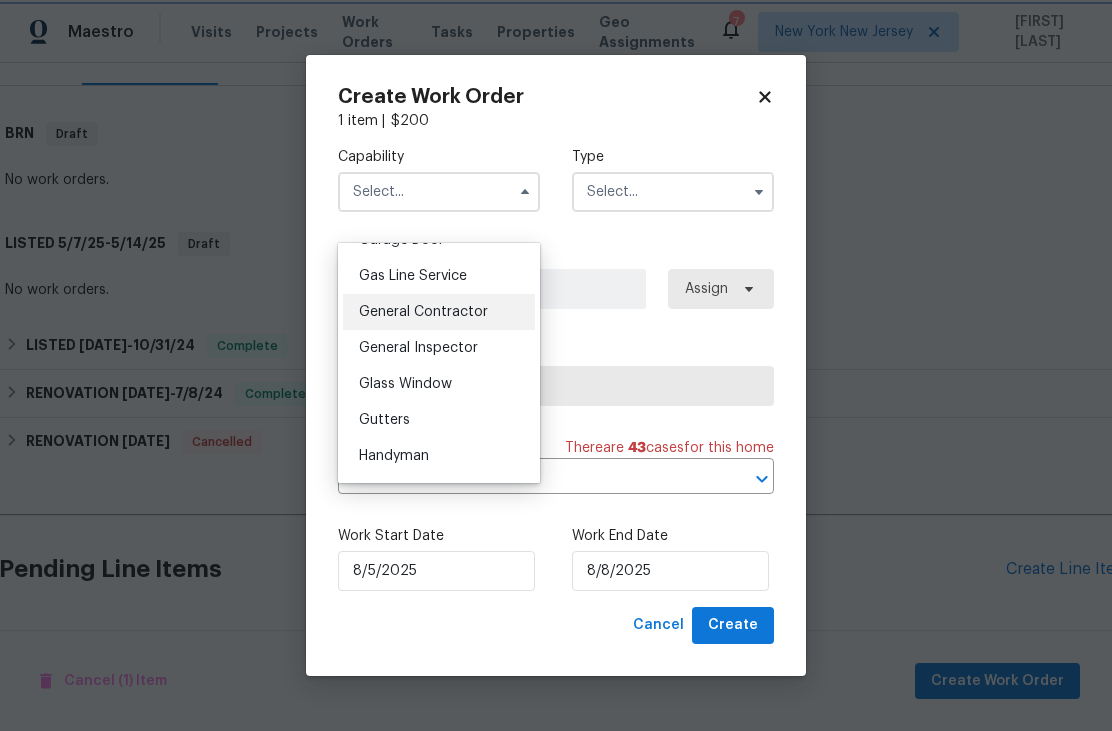 type on "General Contractor" 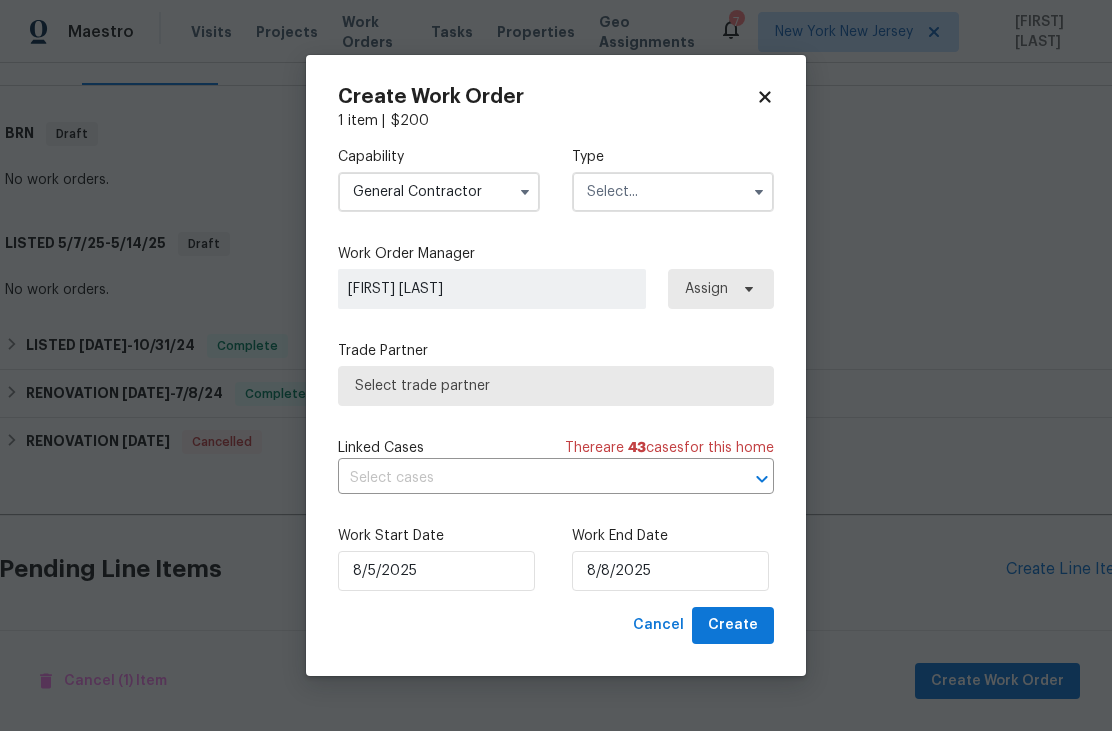 click at bounding box center (673, 192) 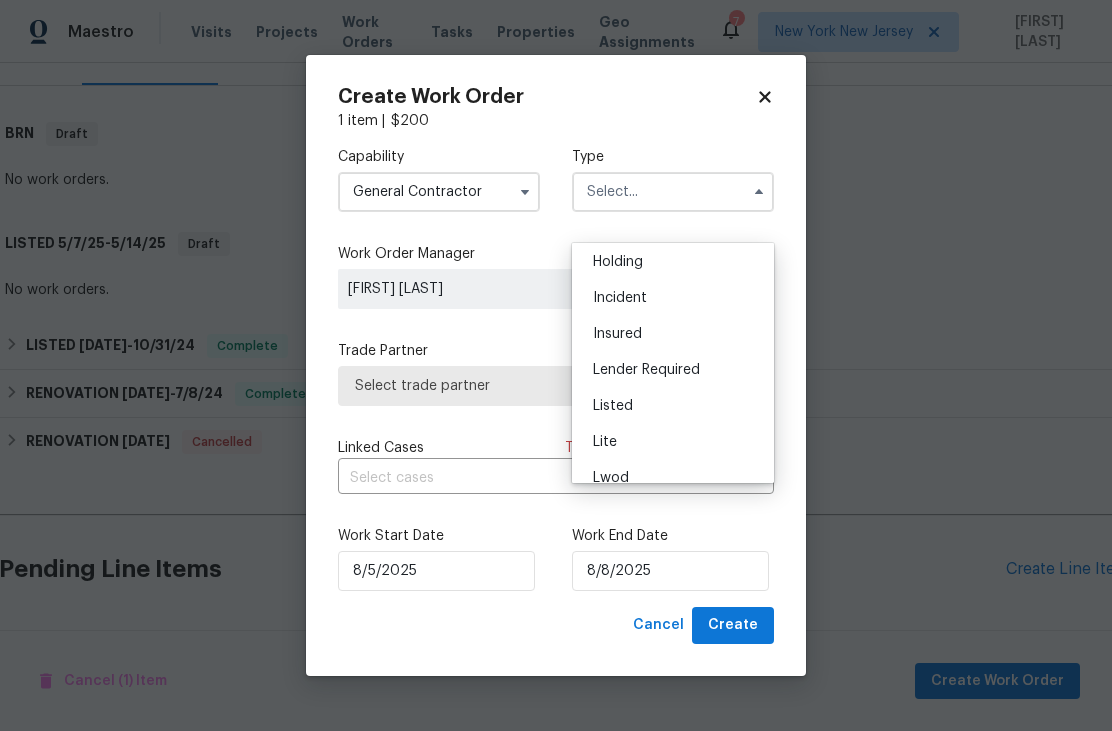 scroll, scrollTop: 83, scrollLeft: 0, axis: vertical 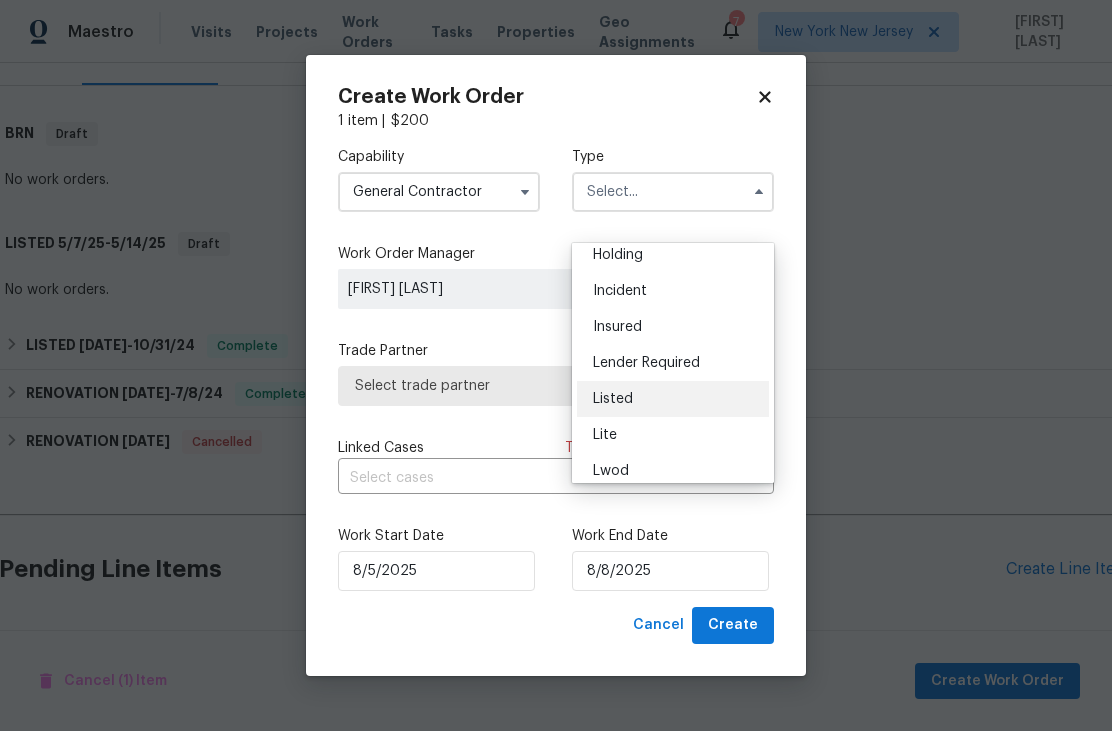 click on "Listed" at bounding box center [613, 399] 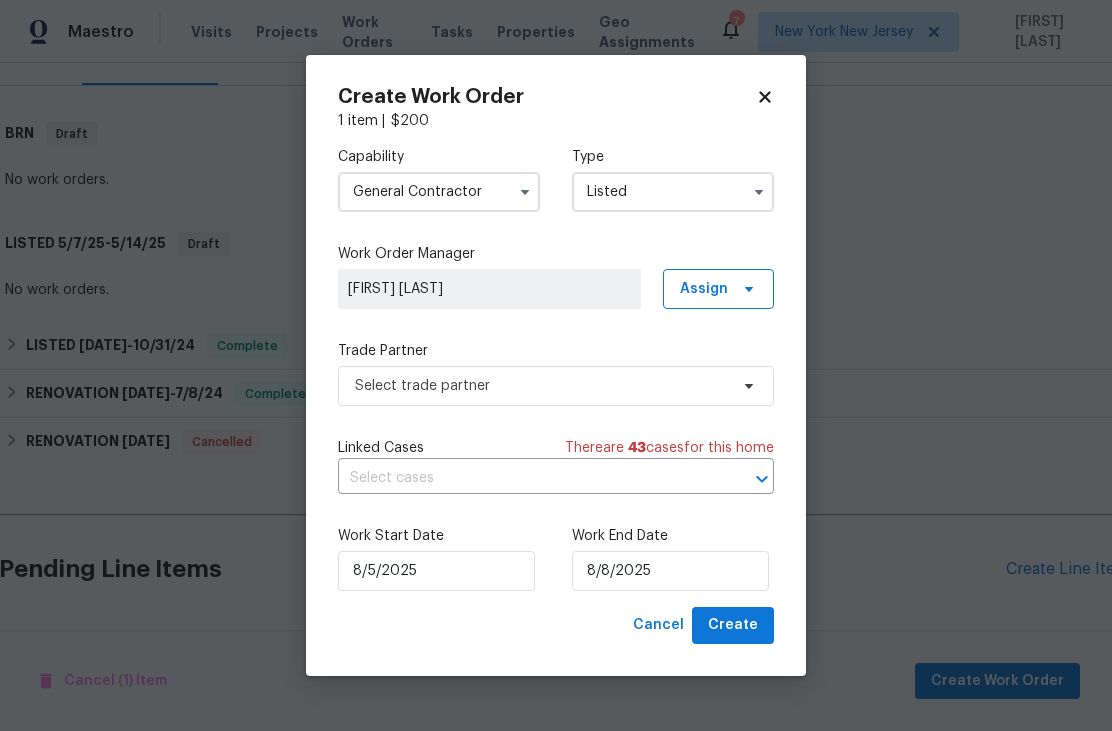 type on "Listed" 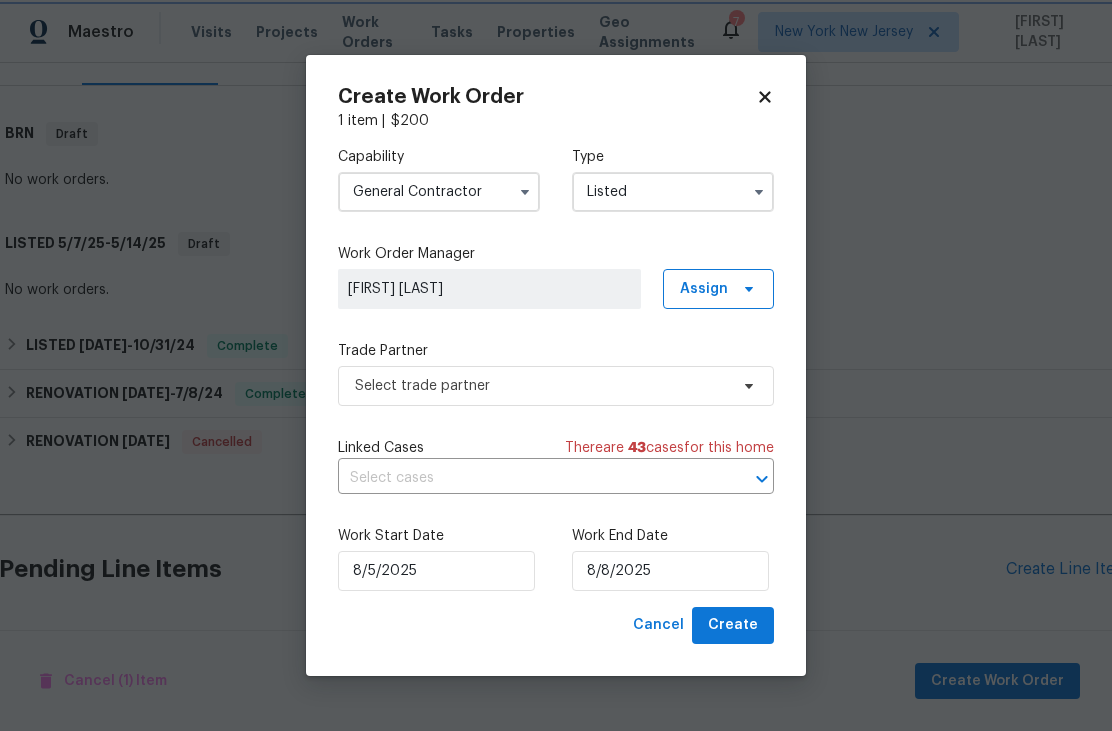 scroll, scrollTop: 0, scrollLeft: 0, axis: both 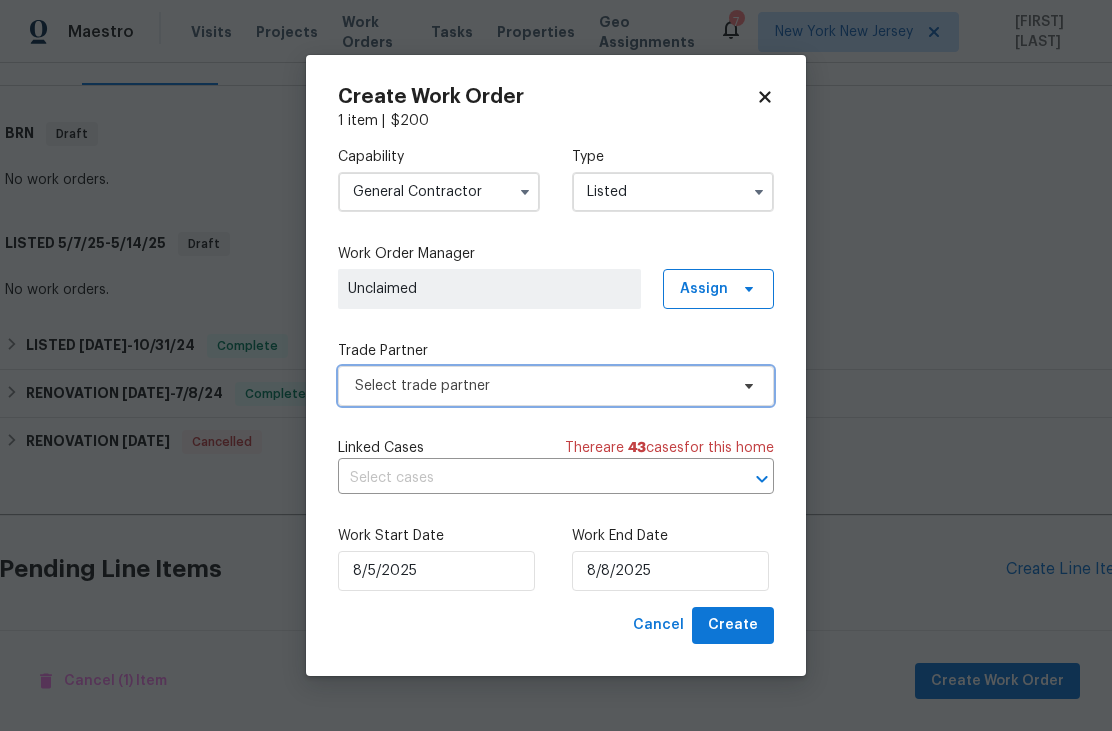 click on "Select trade partner" at bounding box center [556, 386] 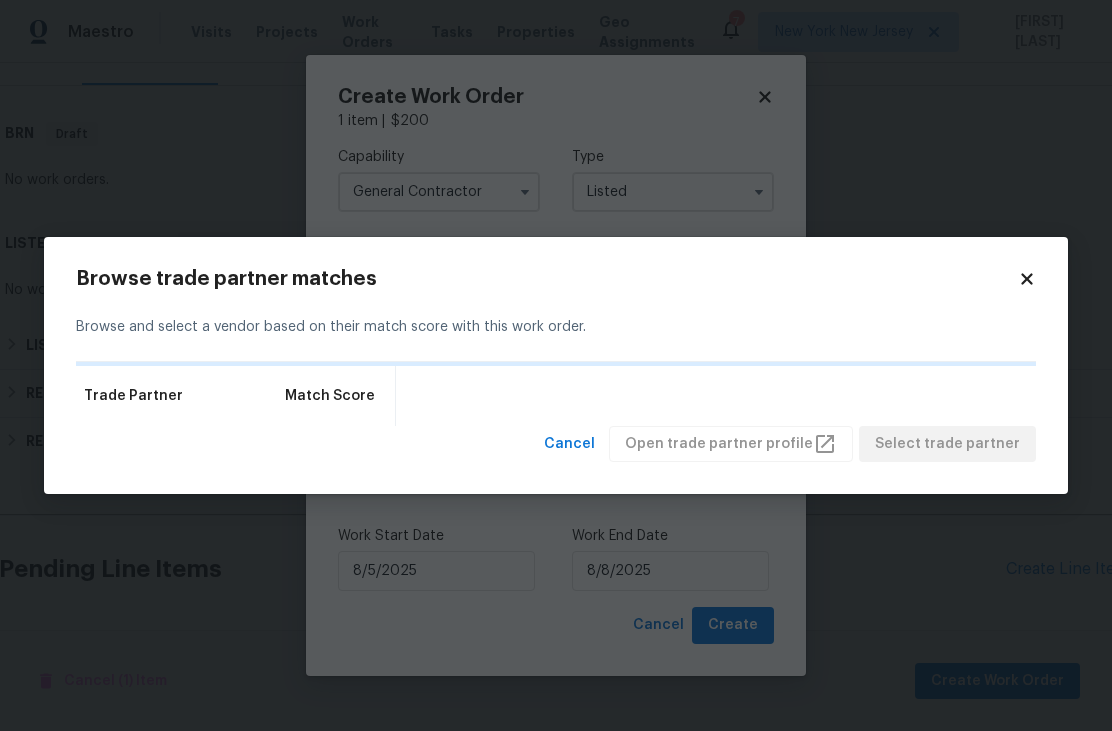 click on "Maestro Visits Projects Work Orders Tasks Properties Geo Assignments 7 New York New Jersey Peter Boucher Back to all projects [NUMBER] [STREET], [CITY], [STATE] [POSTAL_CODE] 3 Beds | 1 Baths | Total: 1300 ft² | Above Grade: 1300 ft² | Basement Finished: N/A | 1975 Not seen today Mark Seen Actions Last Visit Date [DATE]  by  Ryan Johnson   Project BRN   Draft Visits Work Orders Maintenance Notes Condition Adjustments Costs Photos Floor Plans Cases BRN   Draft No work orders. LISTED   [DATE]  -  [DATE] Draft No work orders. LISTED   [DATE]  -  [DATE] Complete SOS Dream Builders CLEANING, CLEANING_MAINTENANCE $250.00 1 Repair [DATE]  -  [DATE] Paid Redi Carpet Inc FLOORING, FLOOR_REFINISHING $1,008.17 1 Repair [DATE]  -  [DATE] Paid Bell Mechanical LLC HVAC, PLUMBING $4,664.65 14 Repairs [DATE]  -  [DATE] Paid RENOVATION   [DATE]  -  [DATE] Complete SOS Dream Builders CLEANING, CLEANING_MAINTENANCE $350.00 2 Repairs [DATE]  -  [DATE] Paid A&A SOLUTIONS LLC $6,688.83 23 Repairs  -   -" at bounding box center (556, 365) 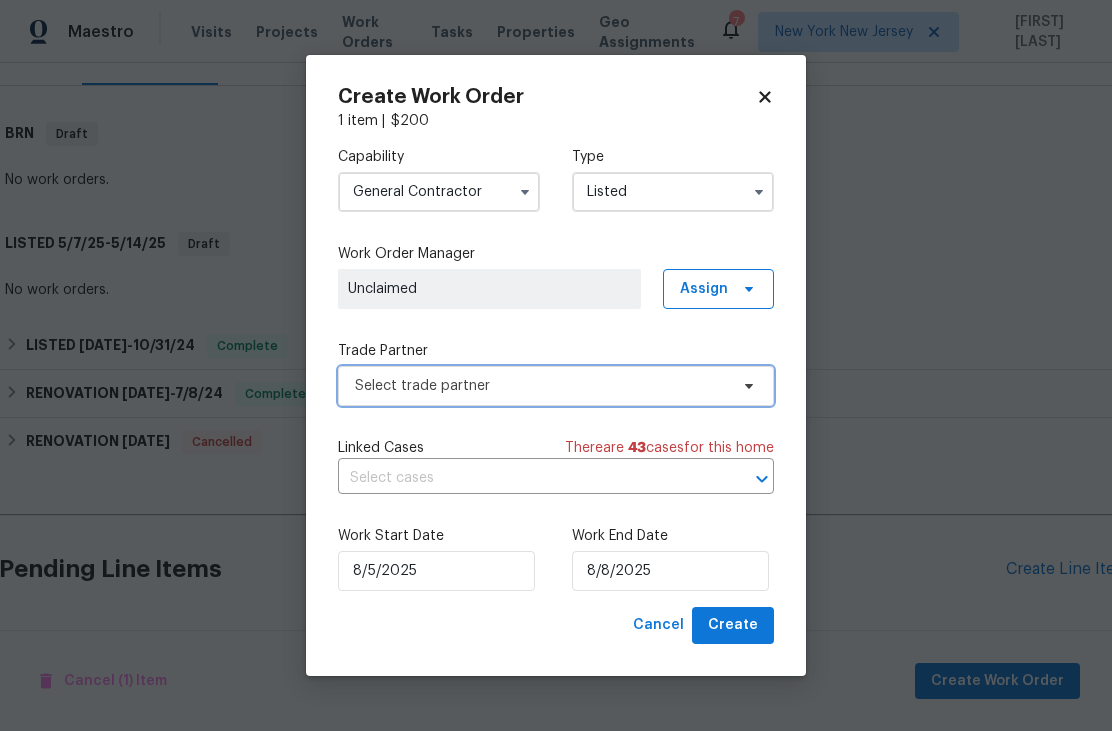 click on "Select trade partner" at bounding box center (541, 386) 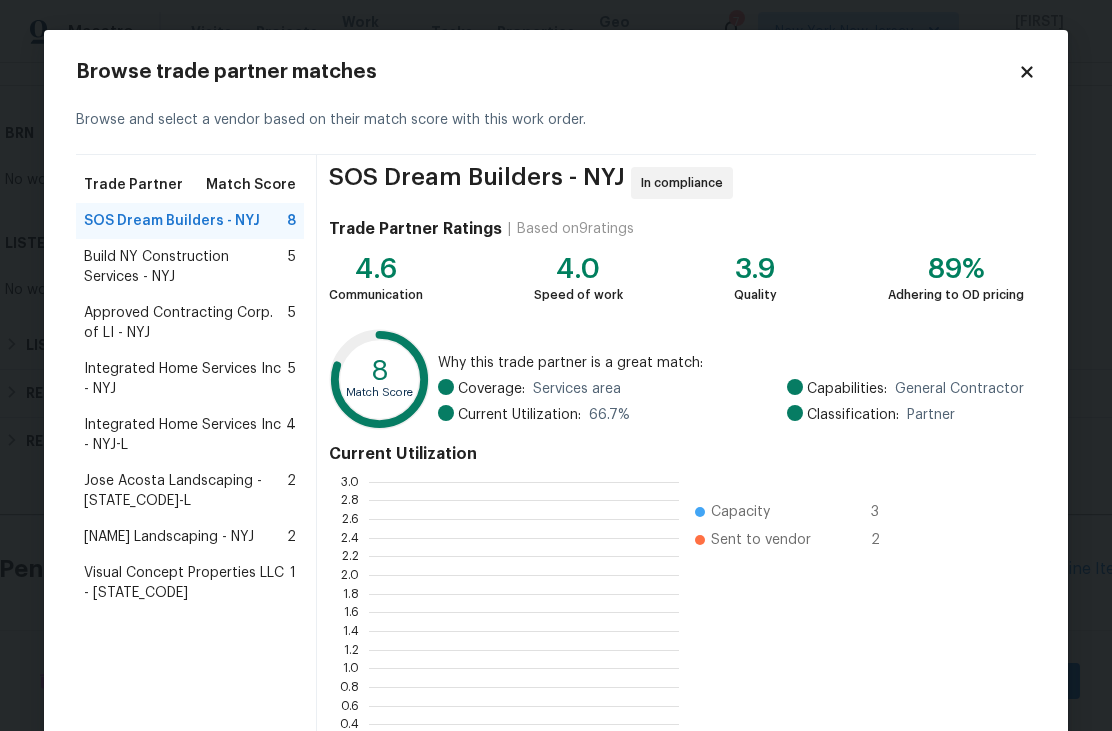 scroll, scrollTop: 2, scrollLeft: 2, axis: both 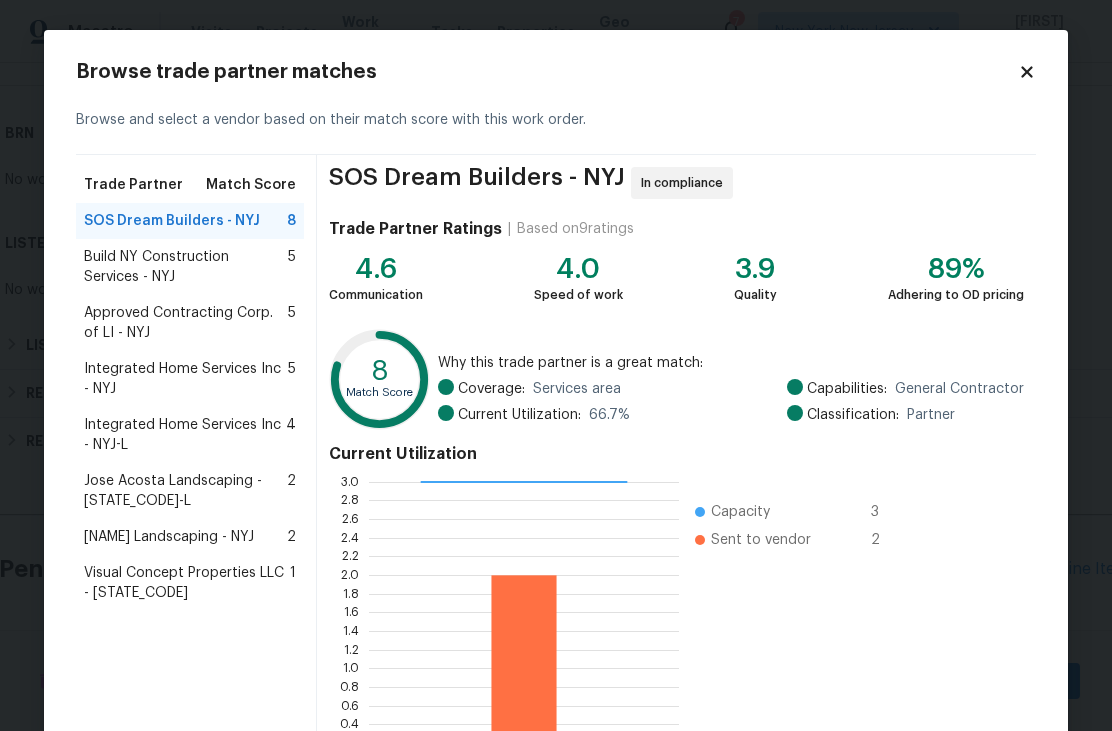 click on "Integrated Home Services Inc - NYJ-L" at bounding box center [185, 435] 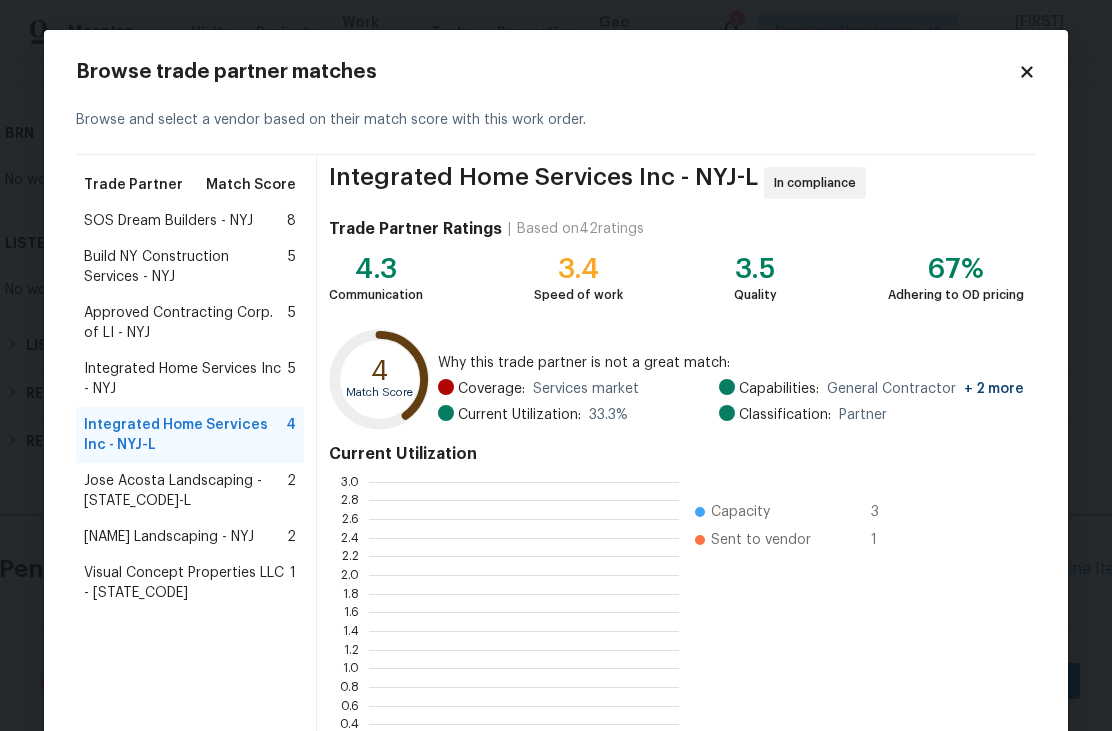 scroll, scrollTop: 2, scrollLeft: 2, axis: both 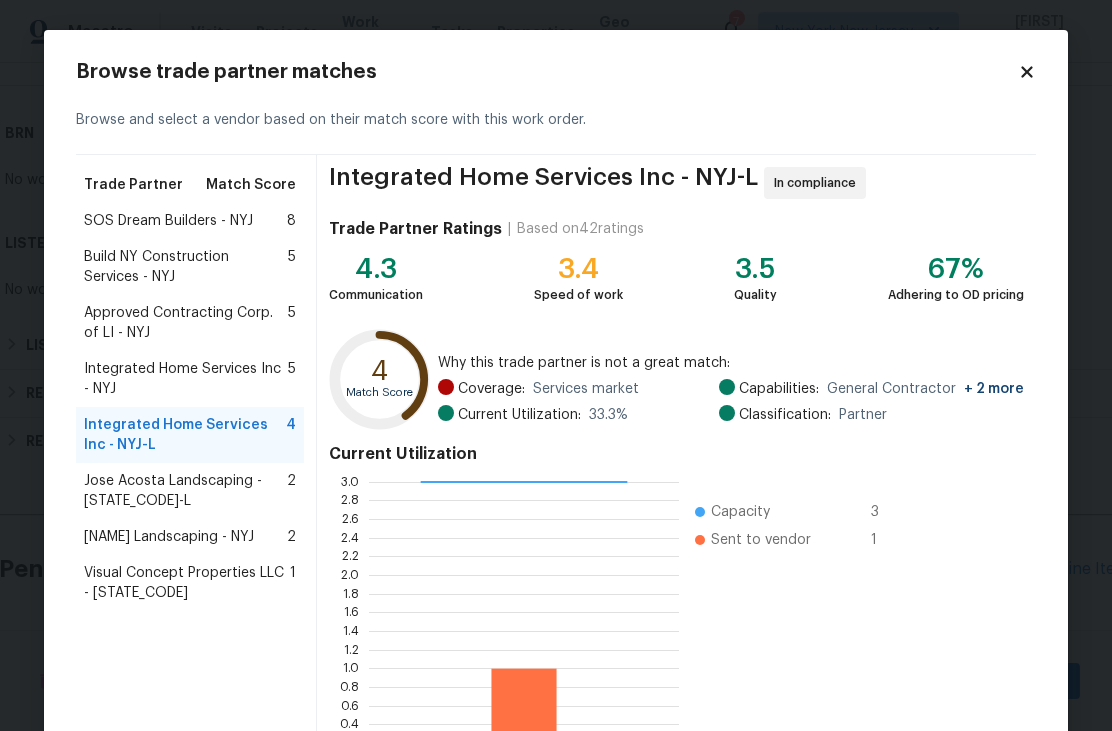 click 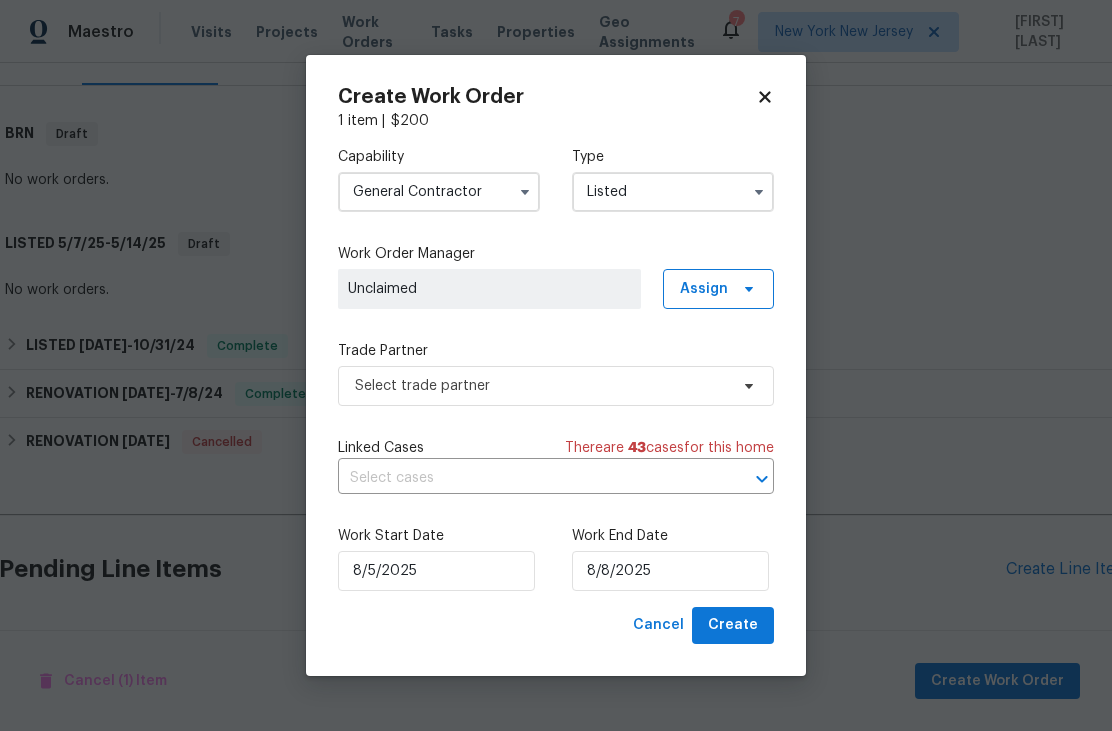 click on "General Contractor" at bounding box center [439, 192] 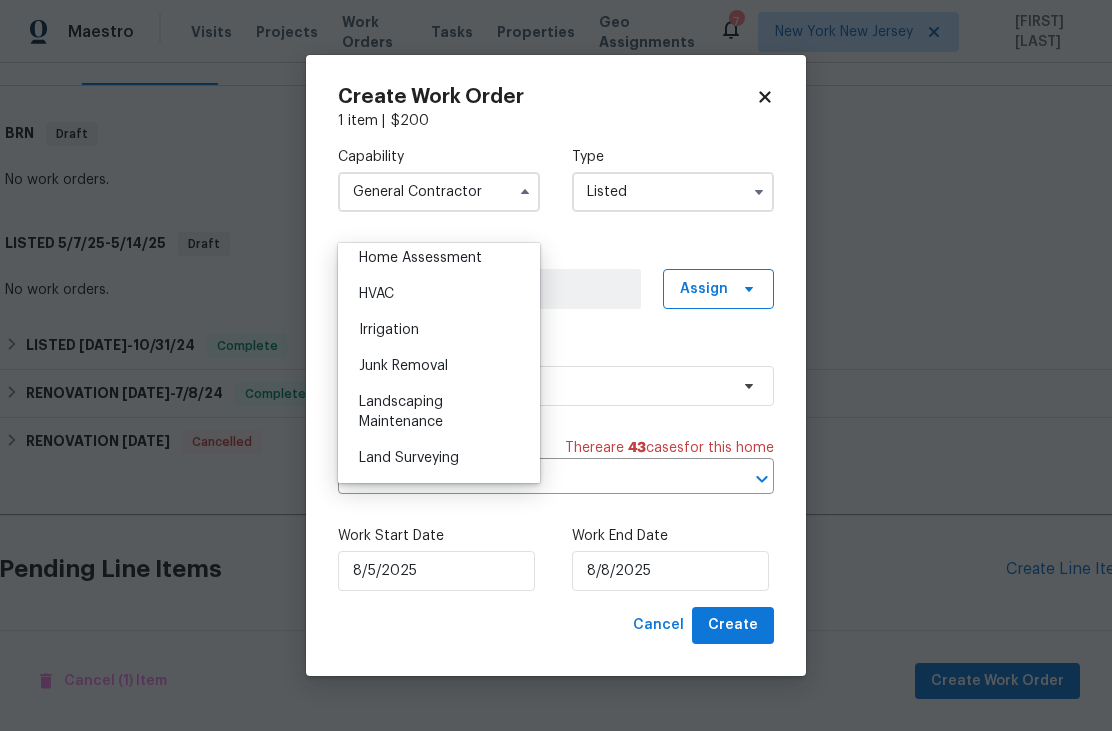scroll, scrollTop: 1196, scrollLeft: 0, axis: vertical 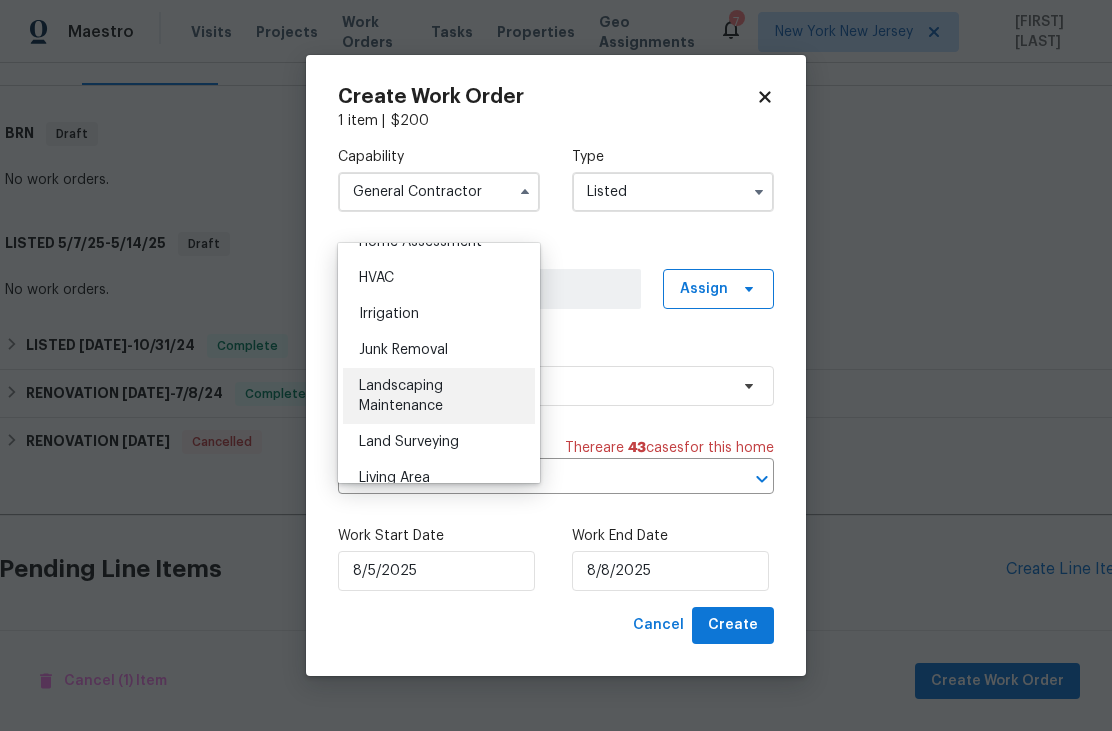 click on "Landscaping Maintenance" at bounding box center (439, 396) 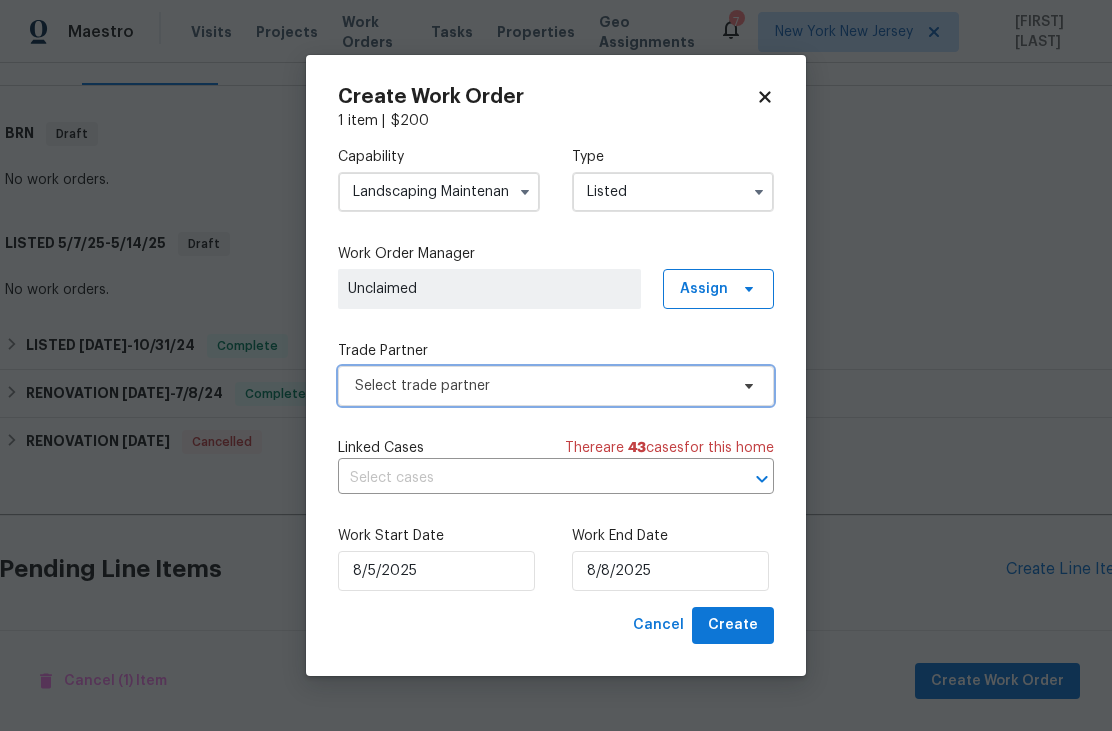click on "Select trade partner" at bounding box center [556, 386] 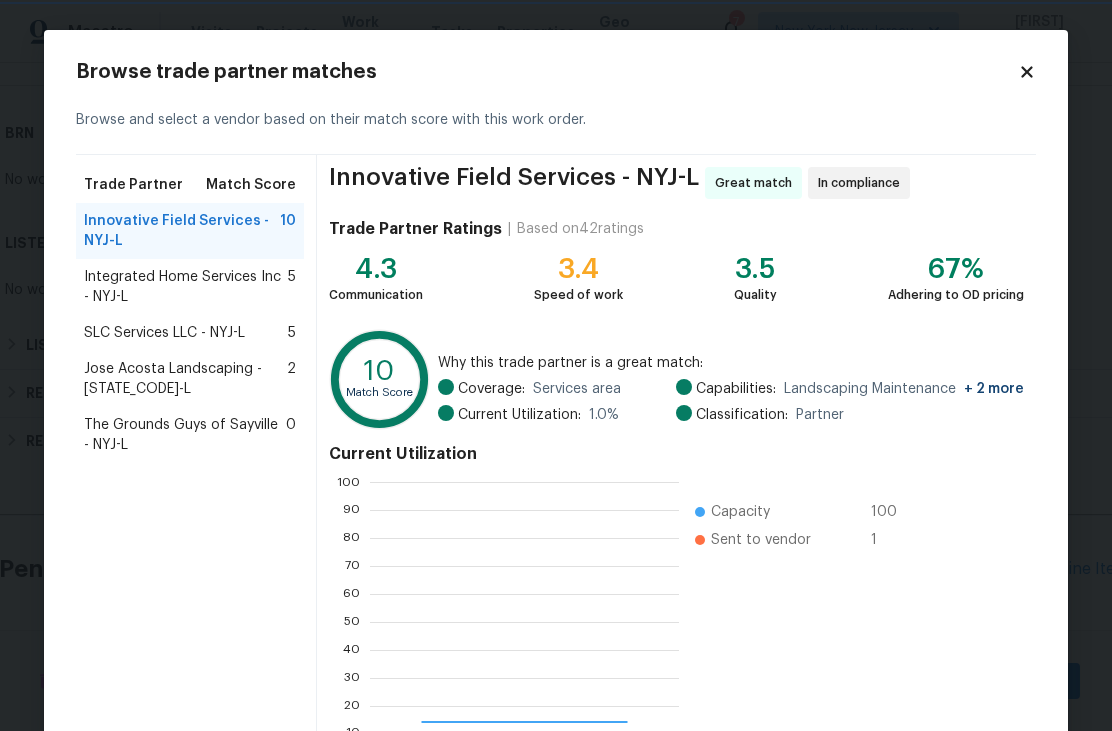 scroll, scrollTop: 2, scrollLeft: 2, axis: both 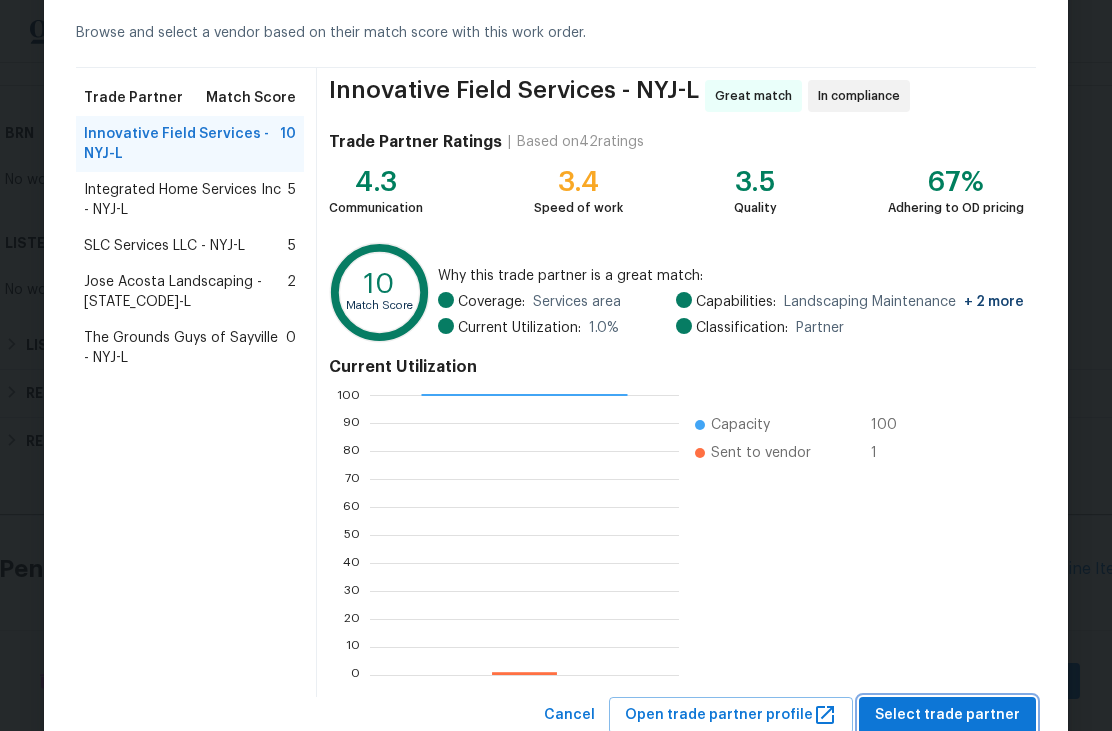 click on "Select trade partner" at bounding box center [947, 715] 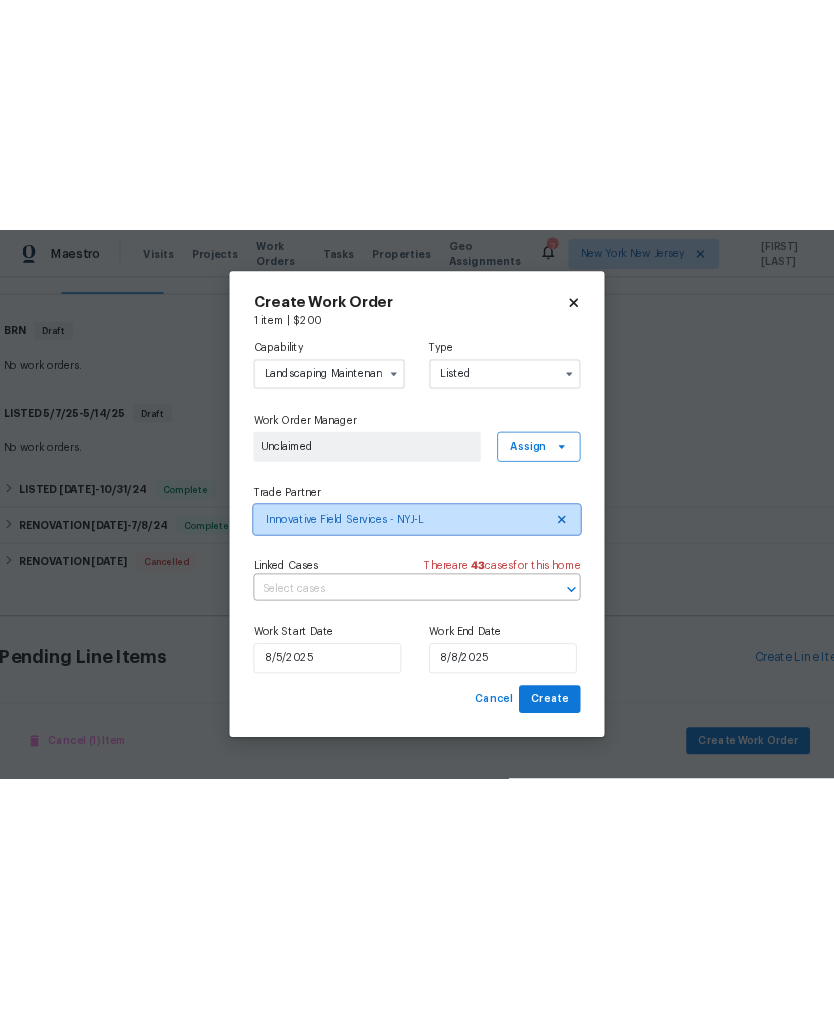scroll, scrollTop: 0, scrollLeft: 0, axis: both 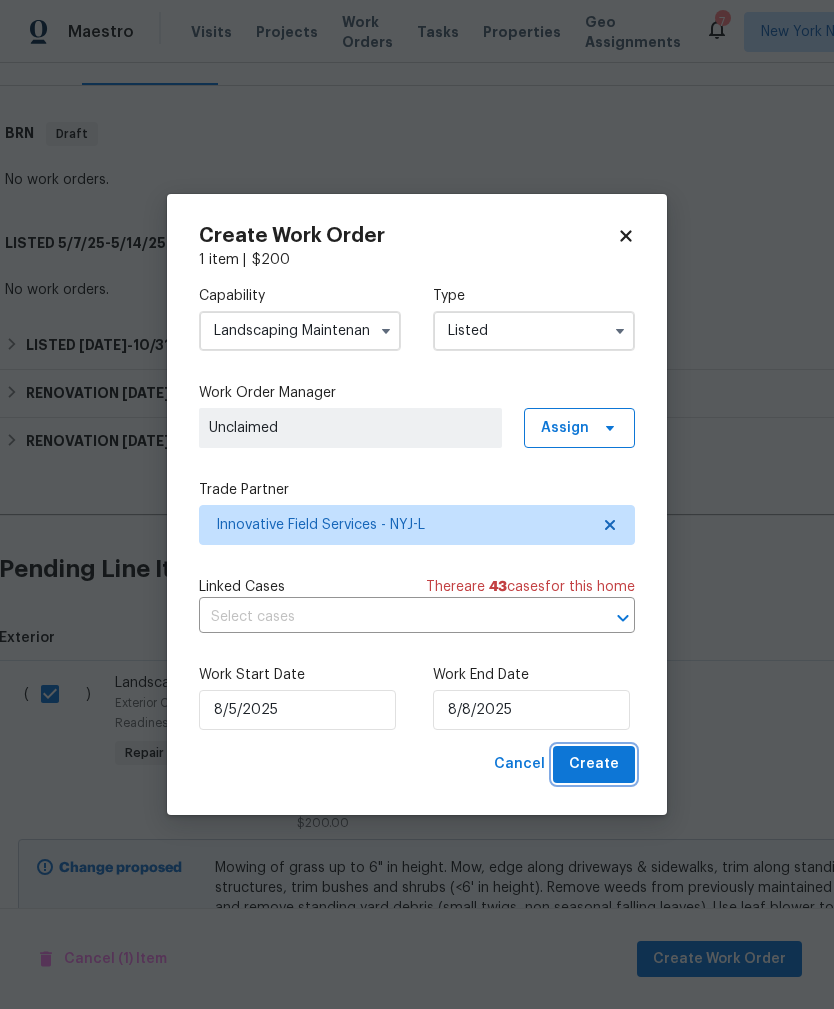 click on "Create" at bounding box center [594, 764] 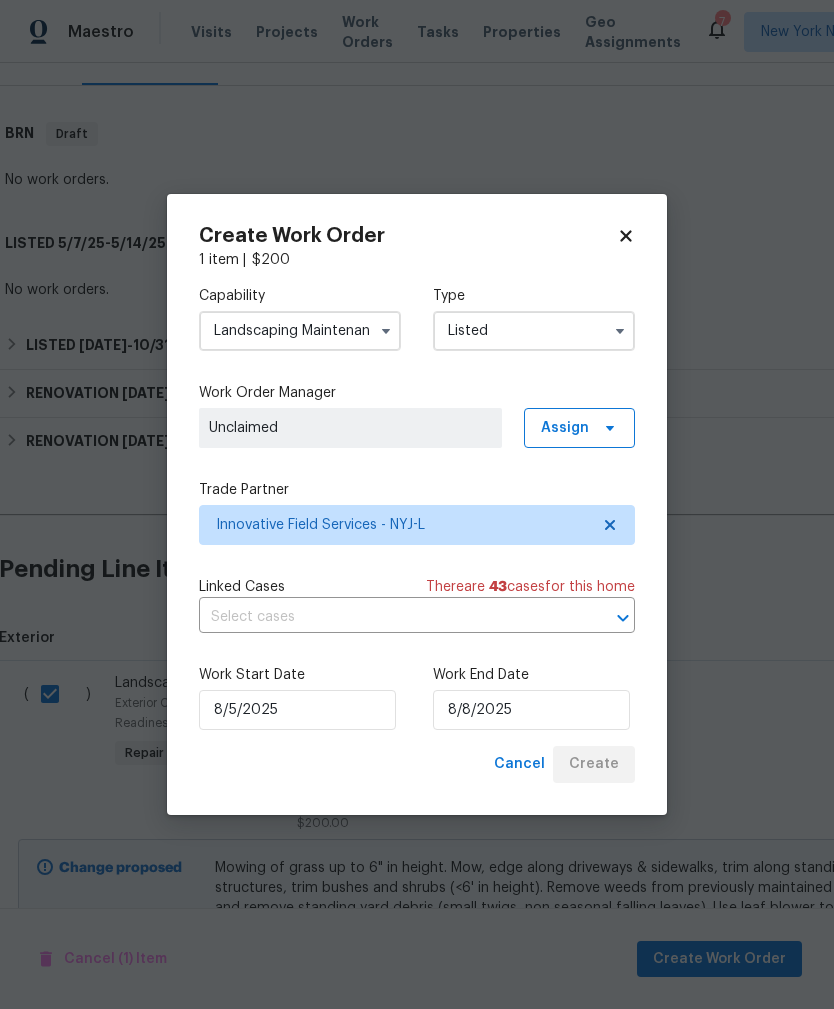 checkbox on "false" 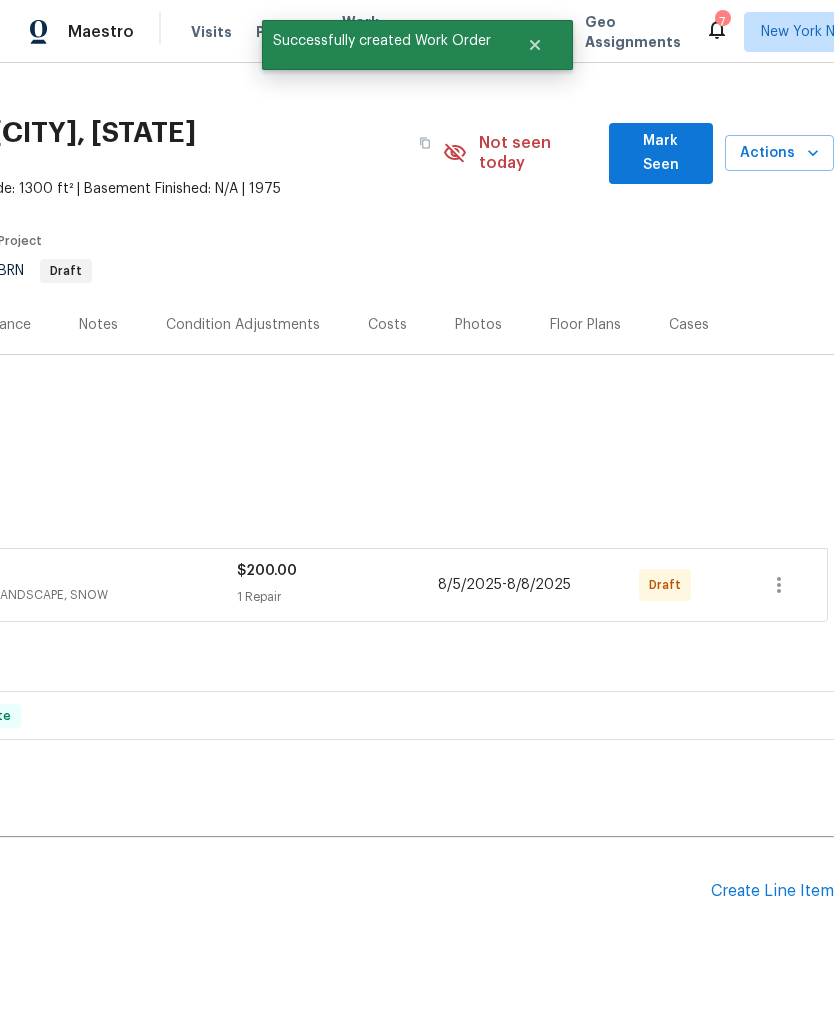 scroll, scrollTop: 28, scrollLeft: 296, axis: both 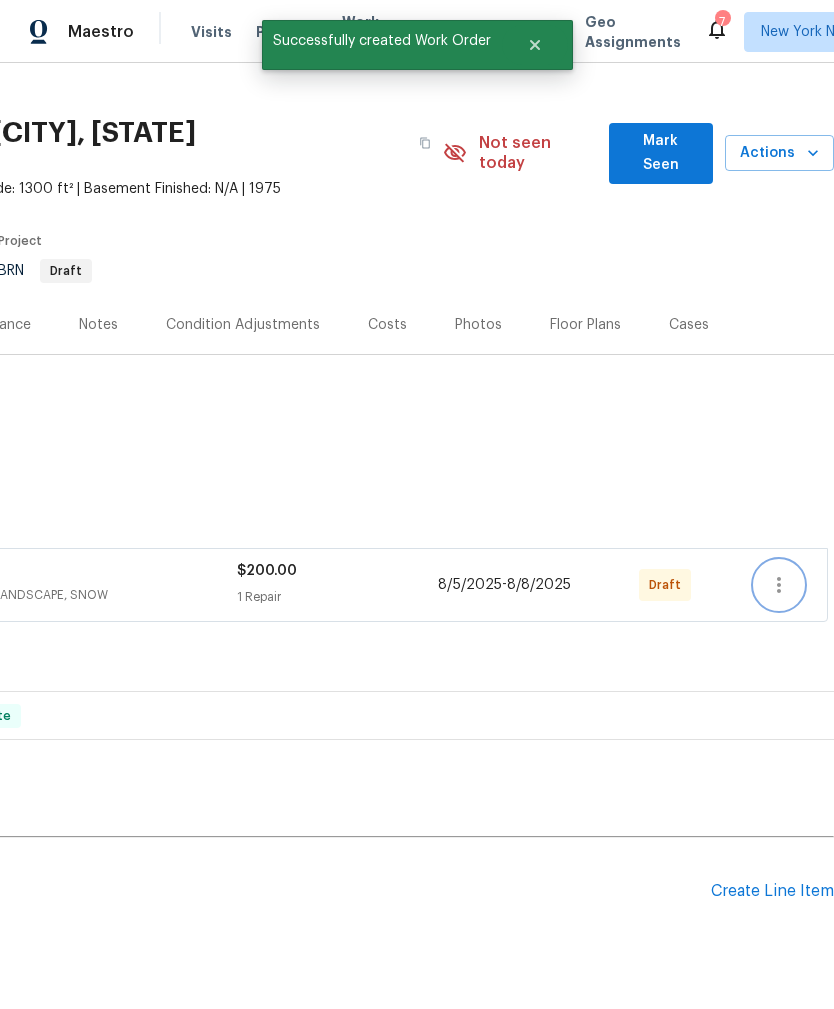 click 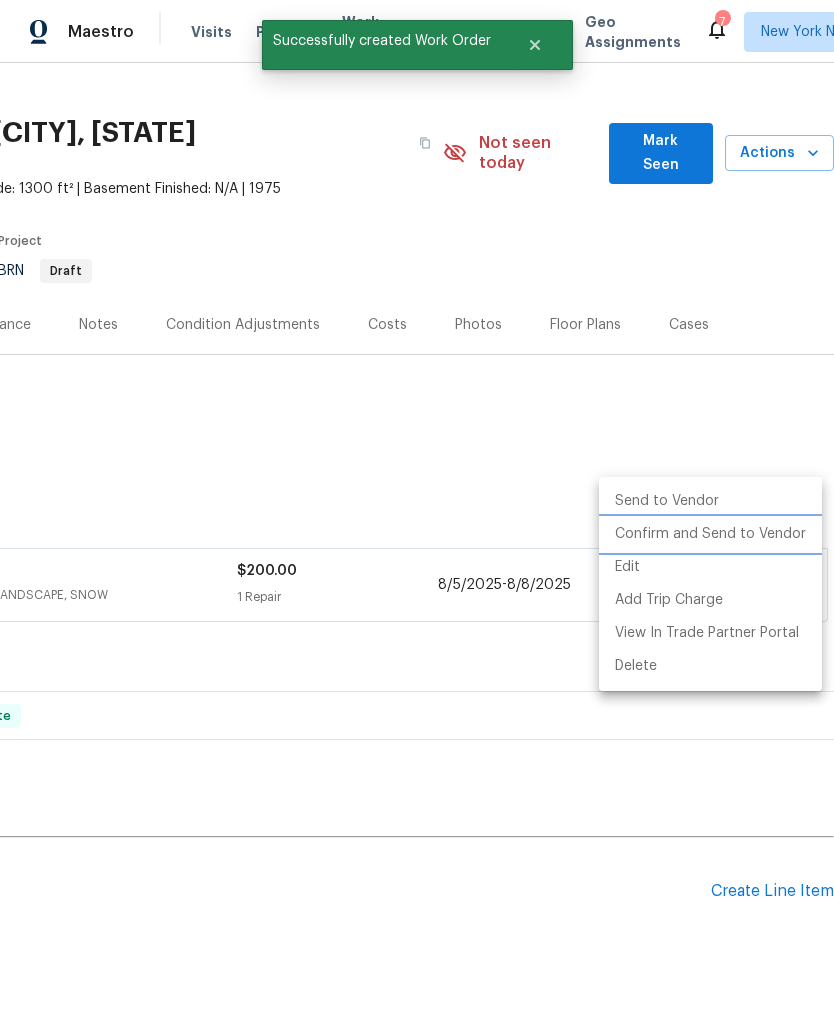 click on "Confirm and Send to Vendor" at bounding box center (710, 534) 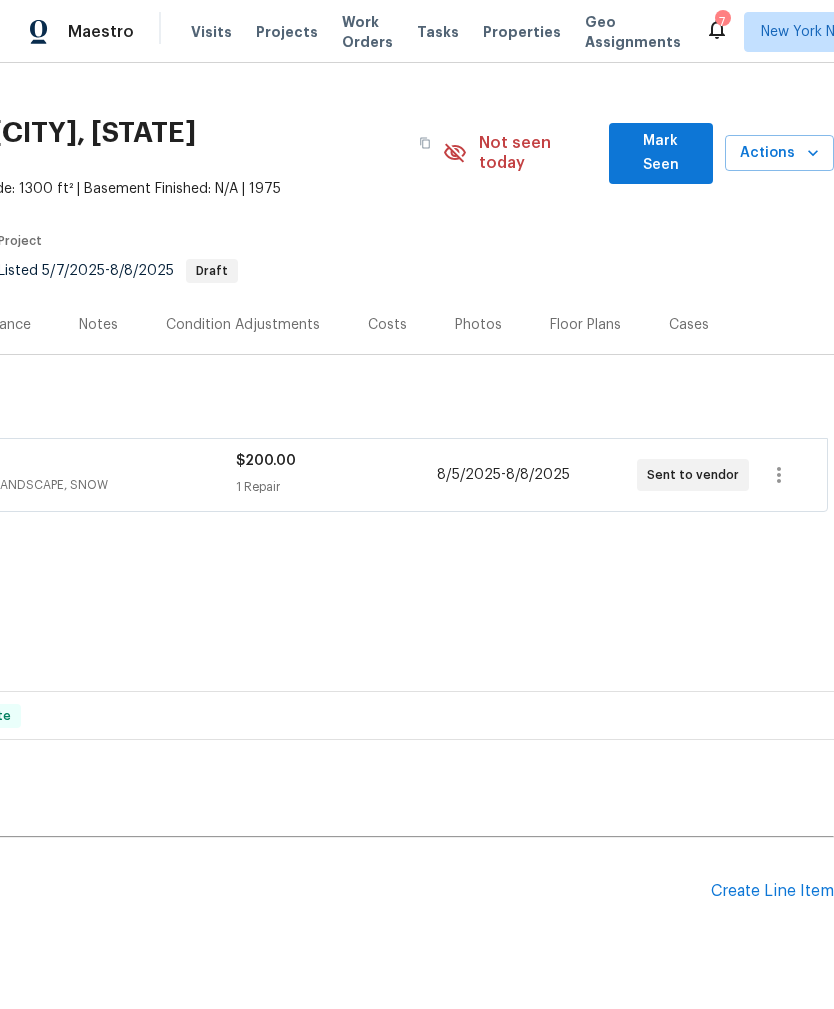 scroll, scrollTop: 0, scrollLeft: 0, axis: both 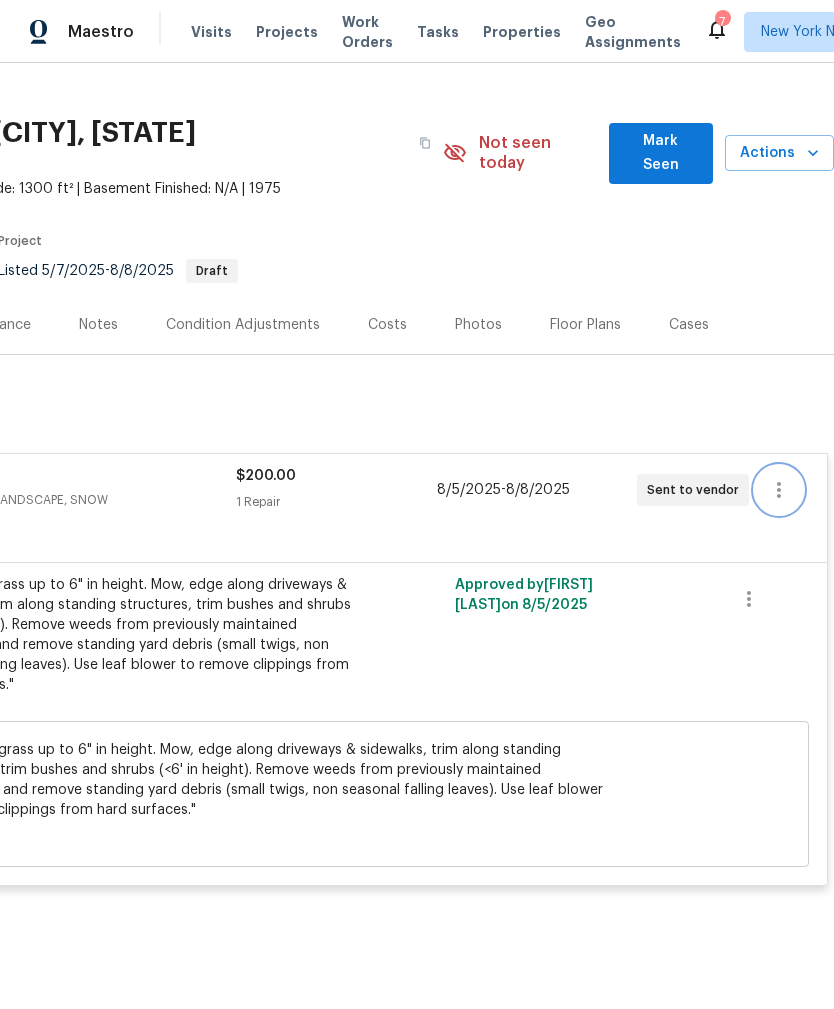 click 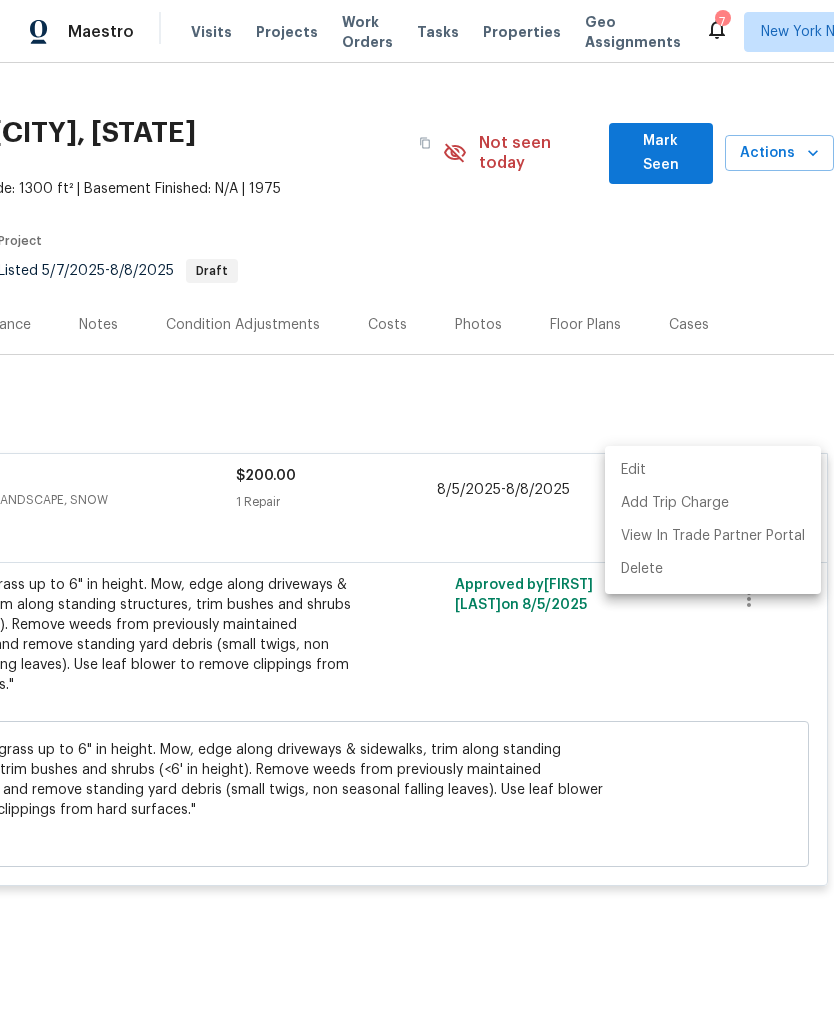 click at bounding box center [417, 504] 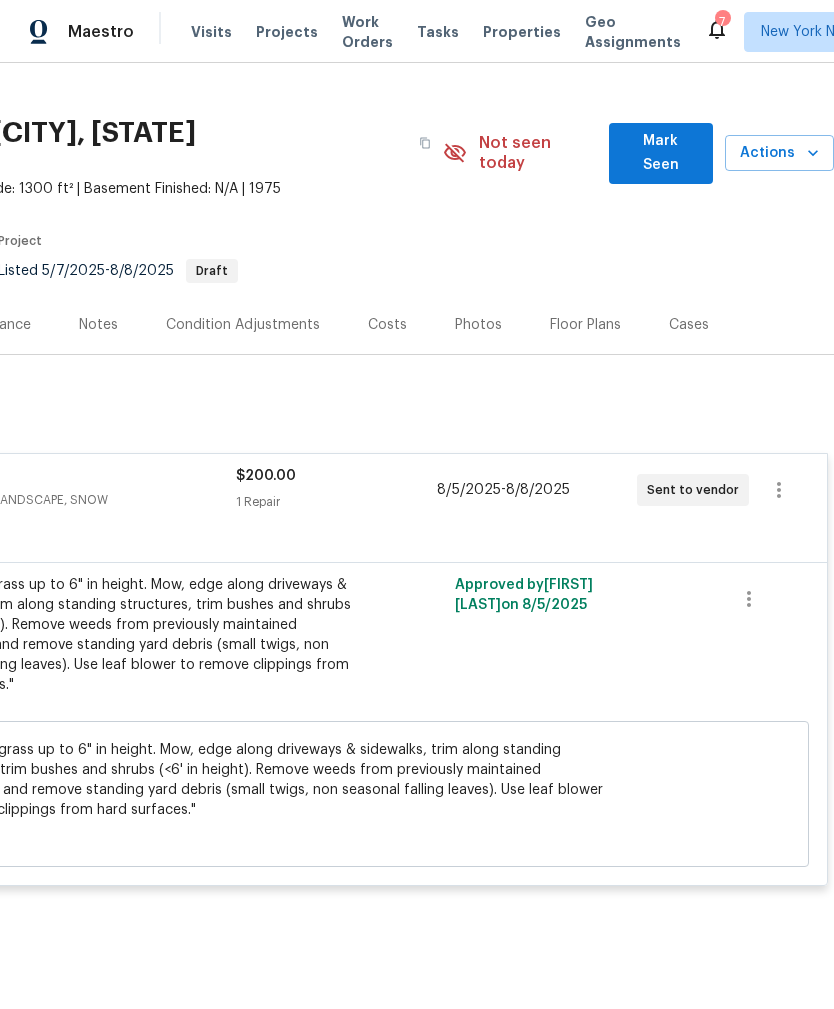 click on "Mowing of grass up to 6" in height. Mow, edge along driveways & sidewalks, trim along standing structures, trim bushes and shrubs (<6' in height). Remove weeds from previously maintained flowerbeds and remove standing yard debris (small twigs, non seasonal falling leaves).  Use leaf blower to remove clippings from hard surfaces."" at bounding box center (134, 635) 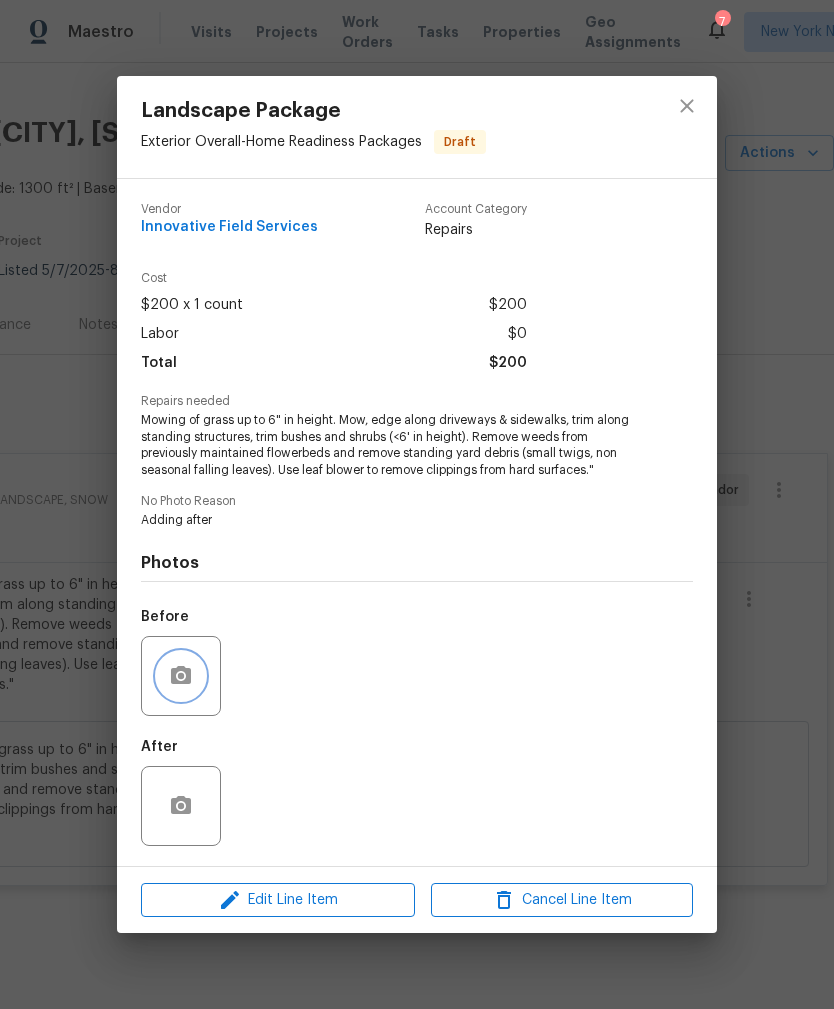 click at bounding box center (181, 676) 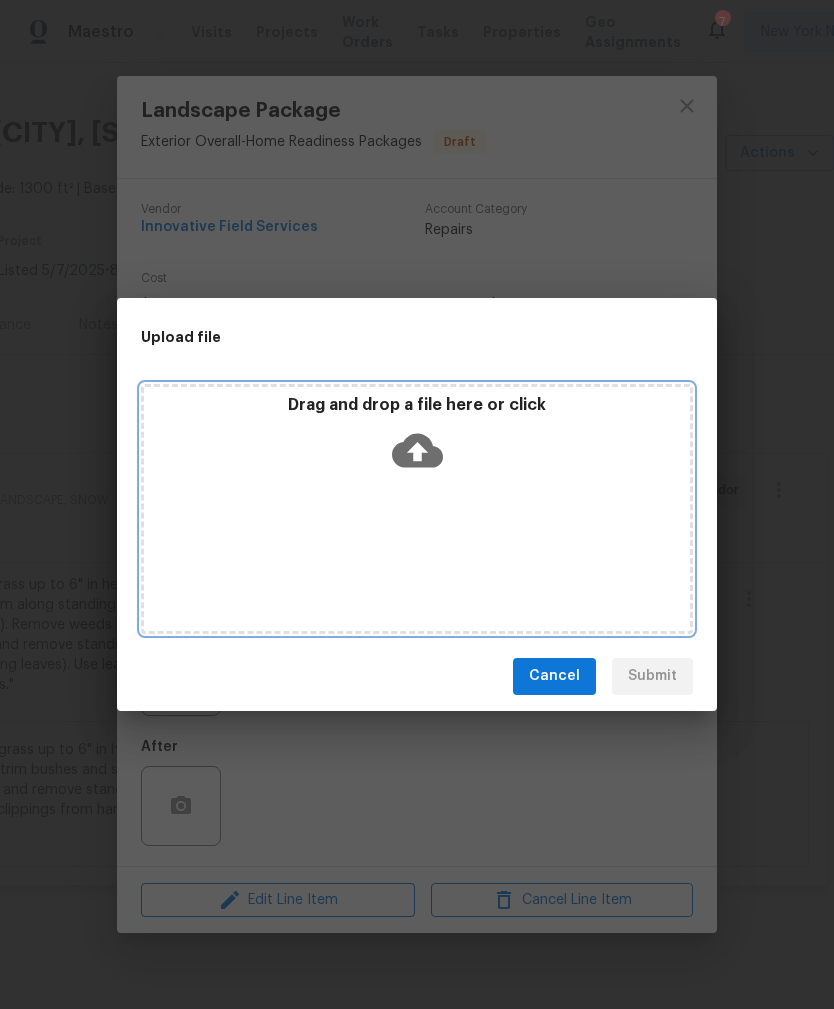 click 